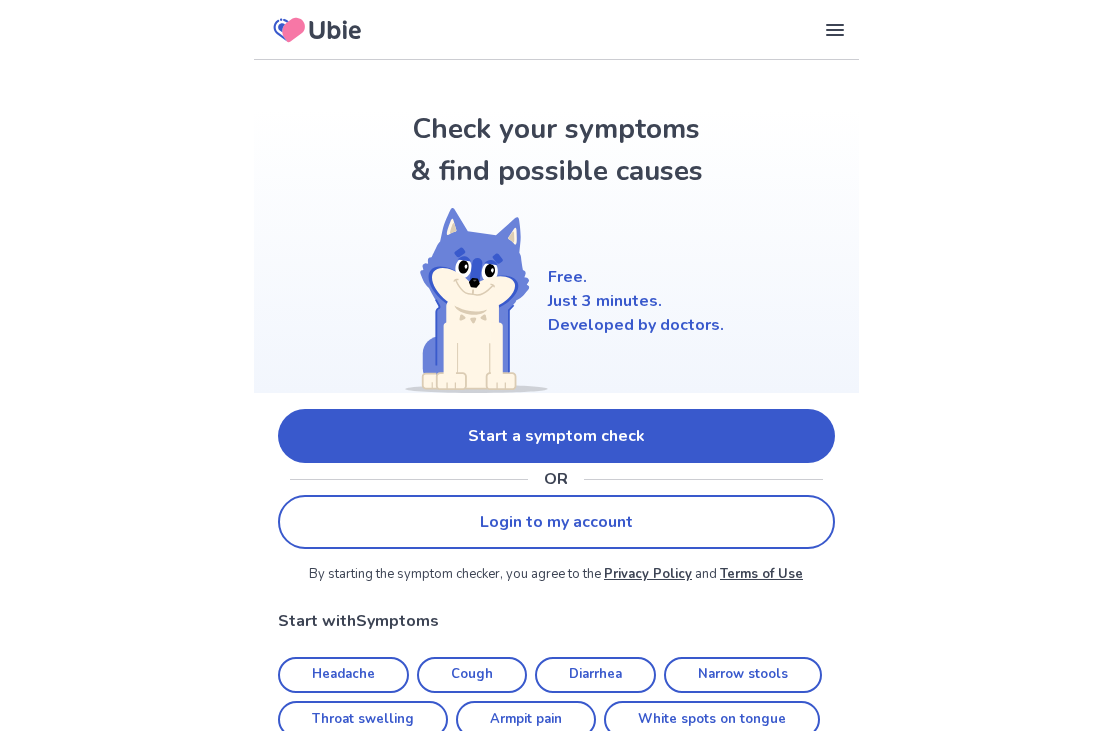 scroll, scrollTop: 0, scrollLeft: 0, axis: both 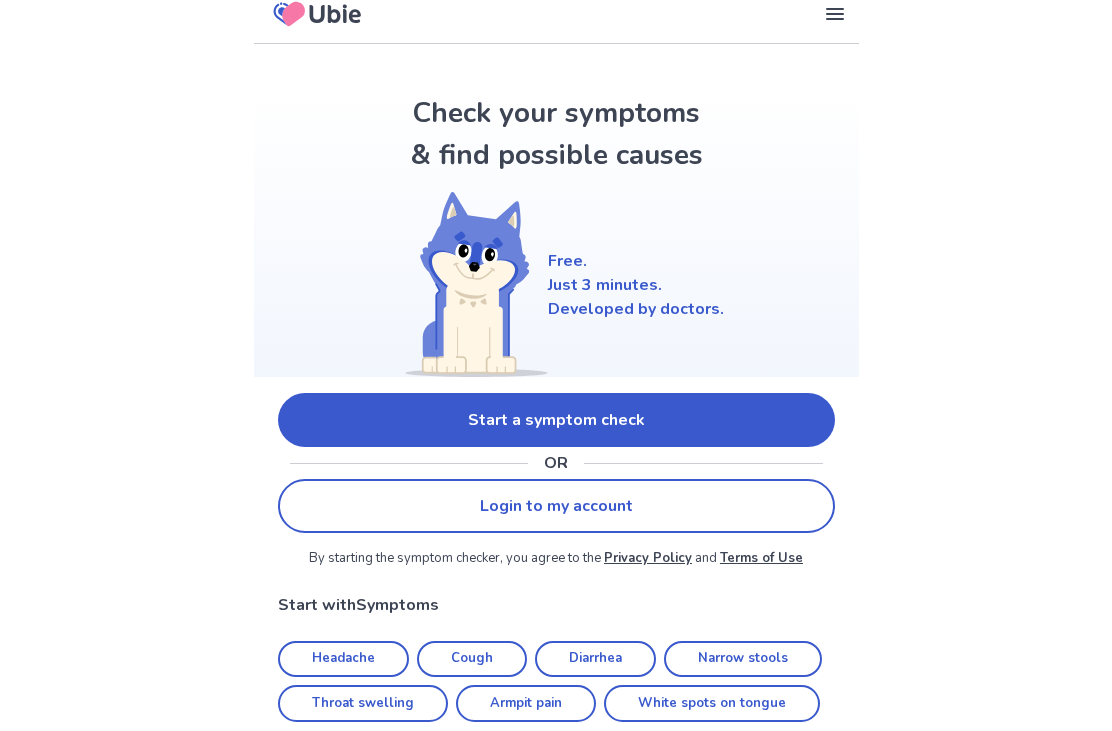click on "Start a symptom check" at bounding box center (556, 420) 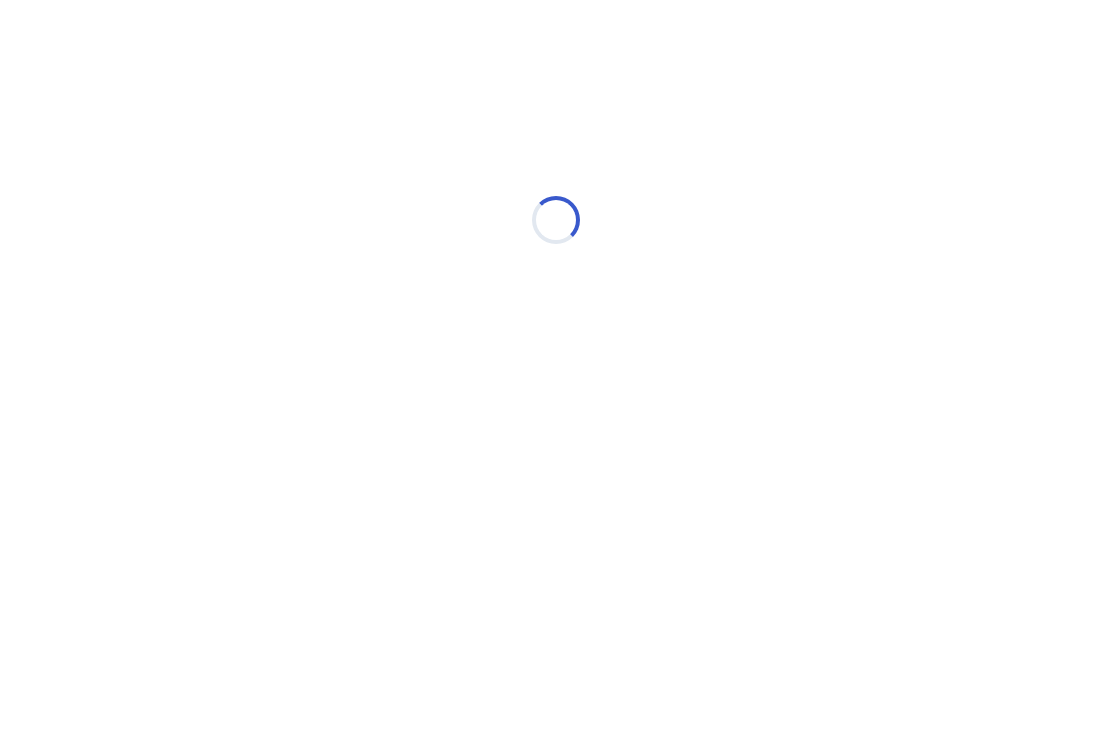 scroll, scrollTop: 0, scrollLeft: 0, axis: both 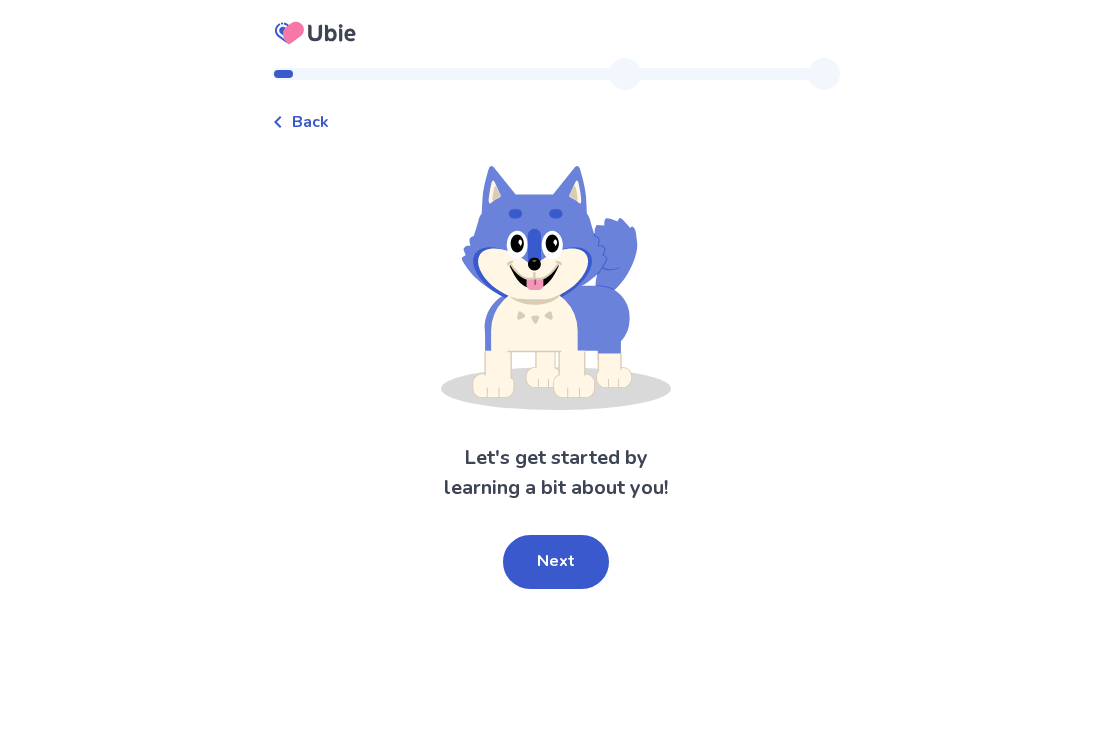 click on "Next" at bounding box center [556, 562] 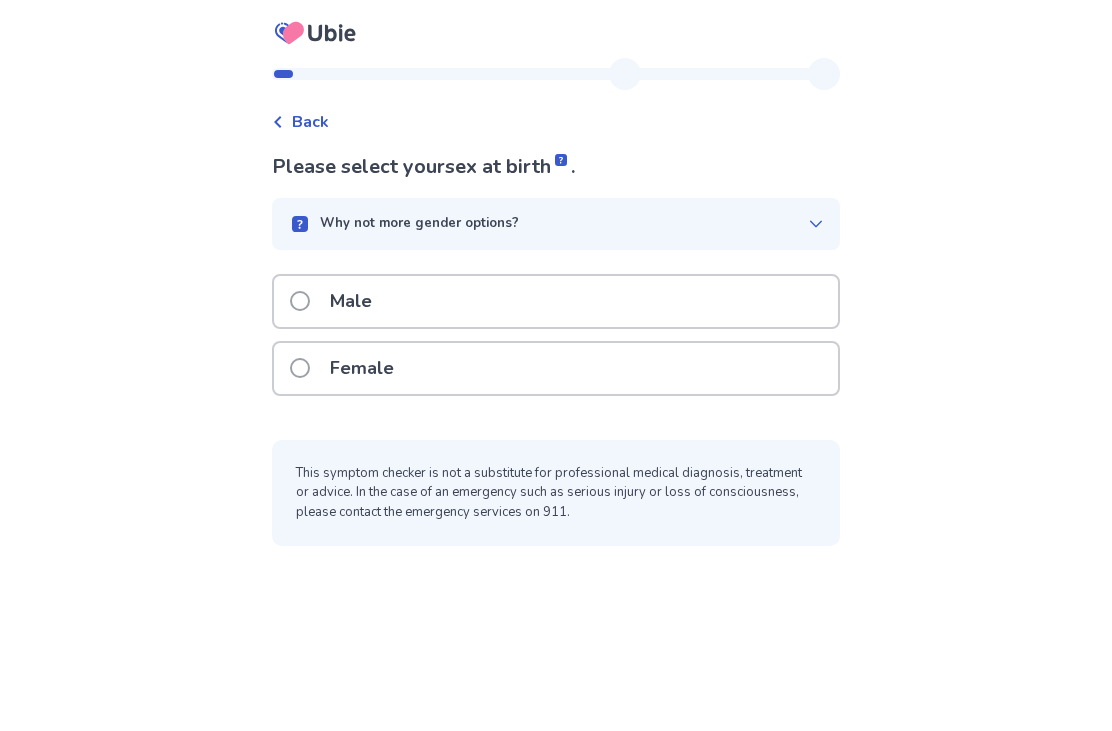 click on "Female" at bounding box center (348, 368) 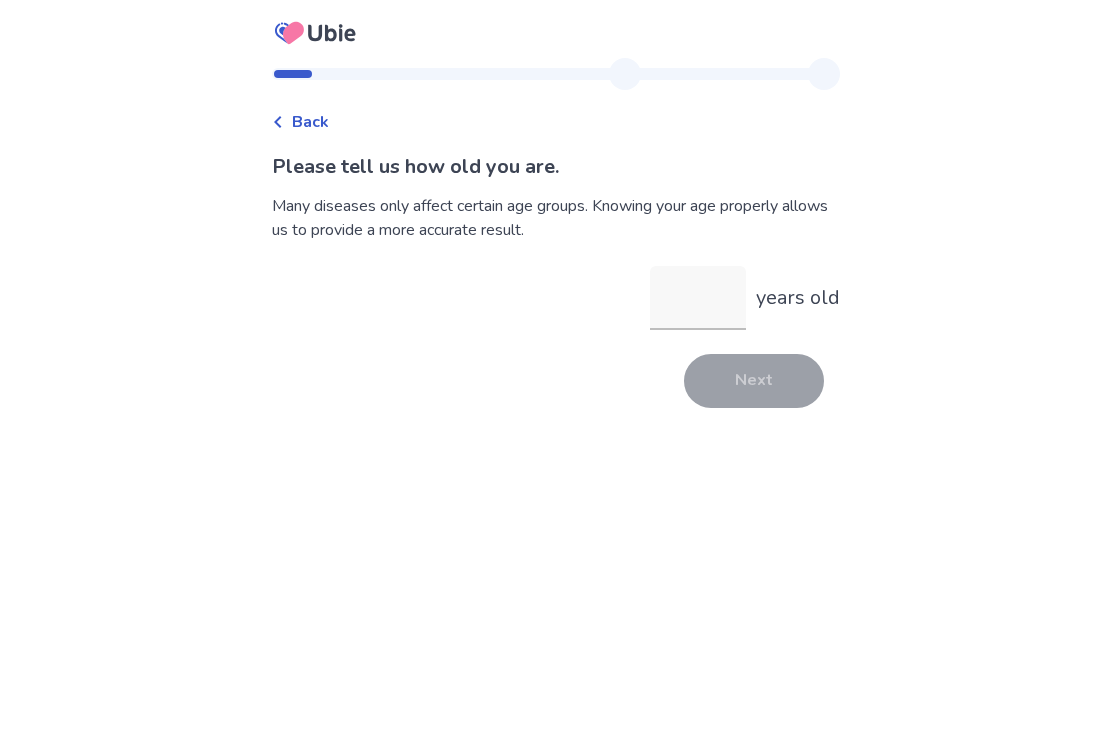click on "years old" at bounding box center (698, 298) 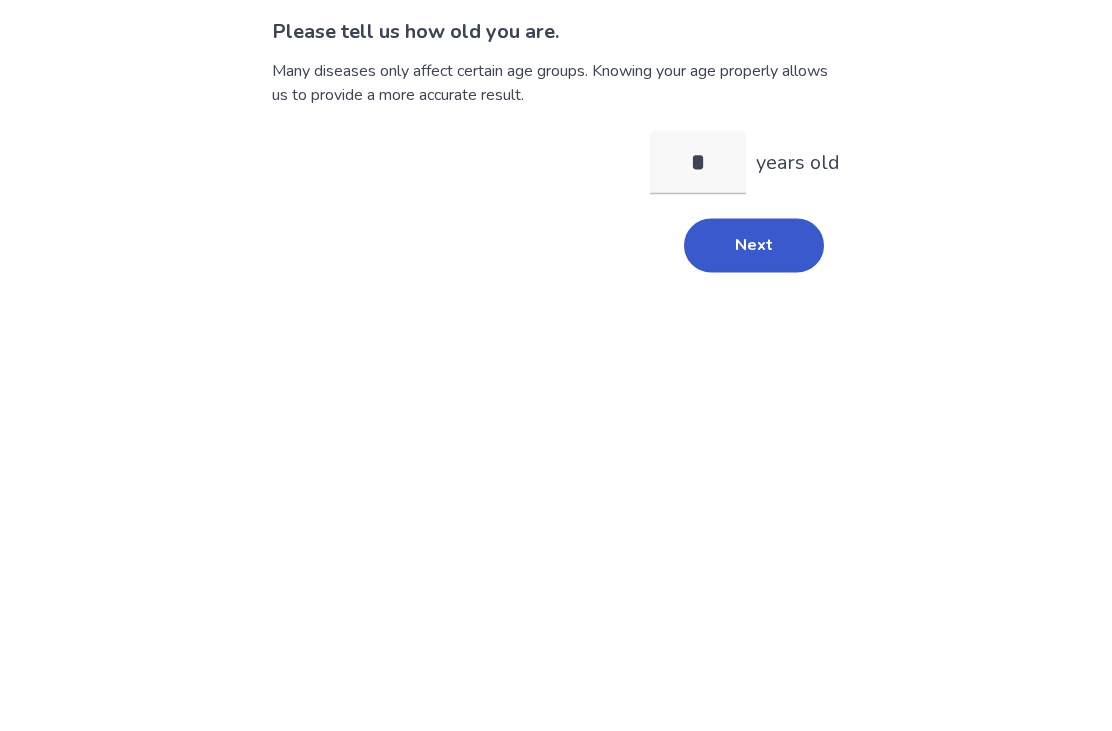 type on "**" 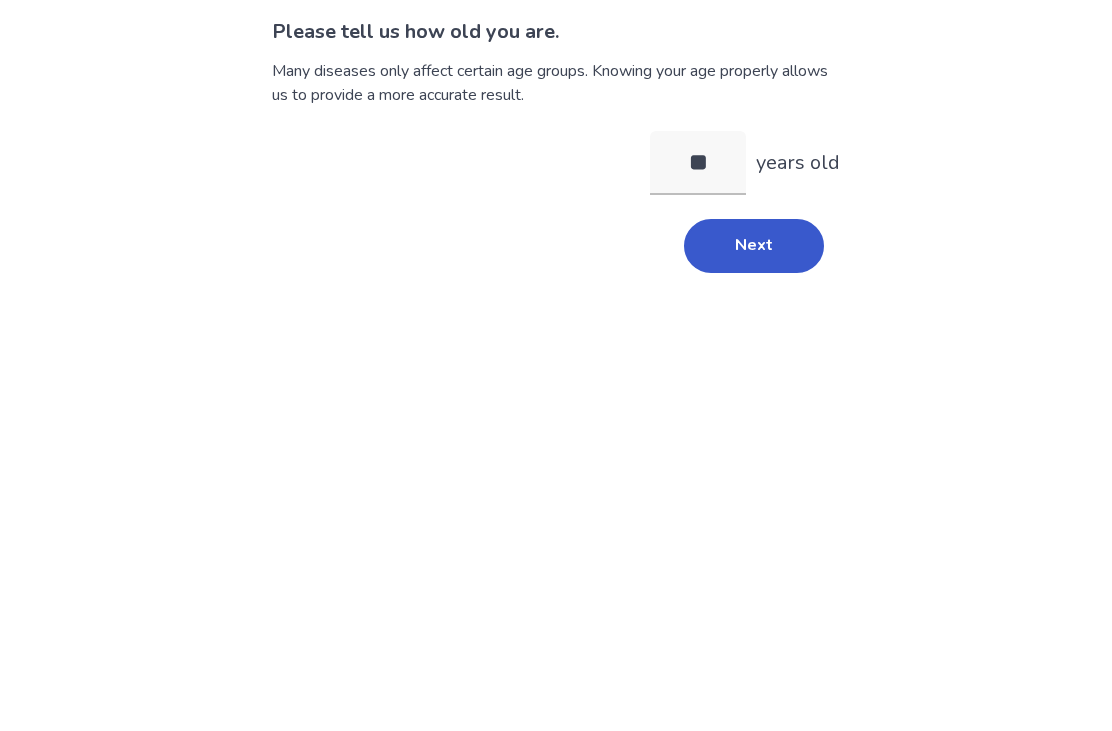 click on "Next" at bounding box center [754, 381] 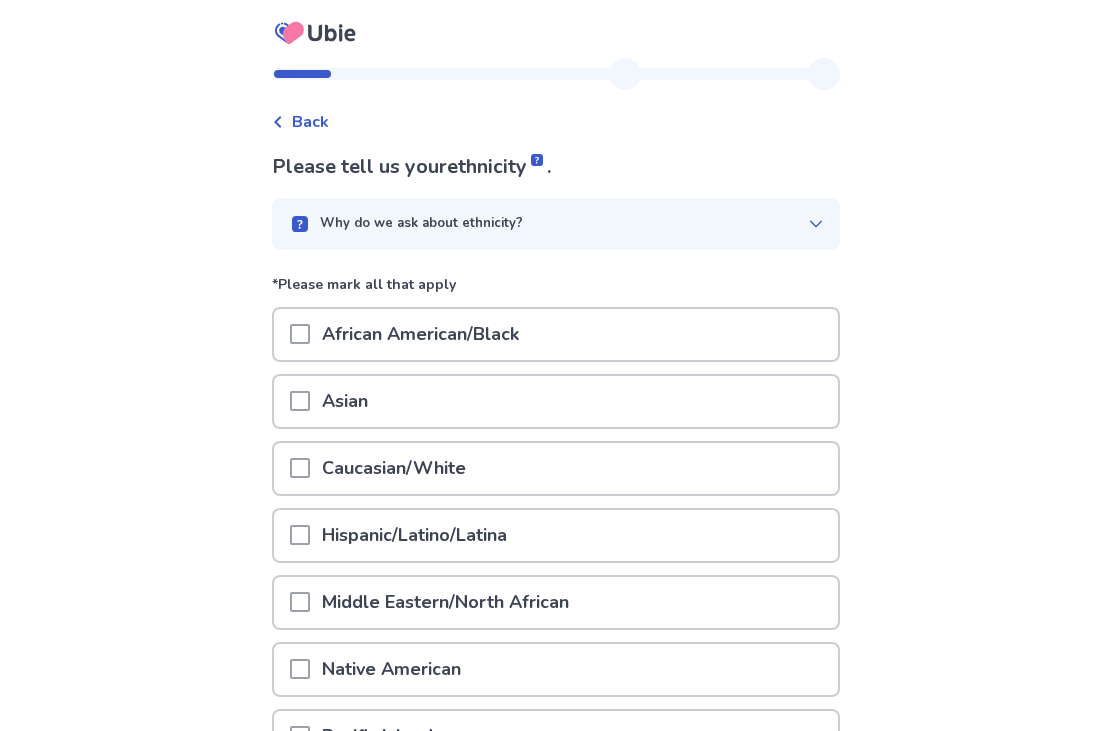 click at bounding box center (300, 535) 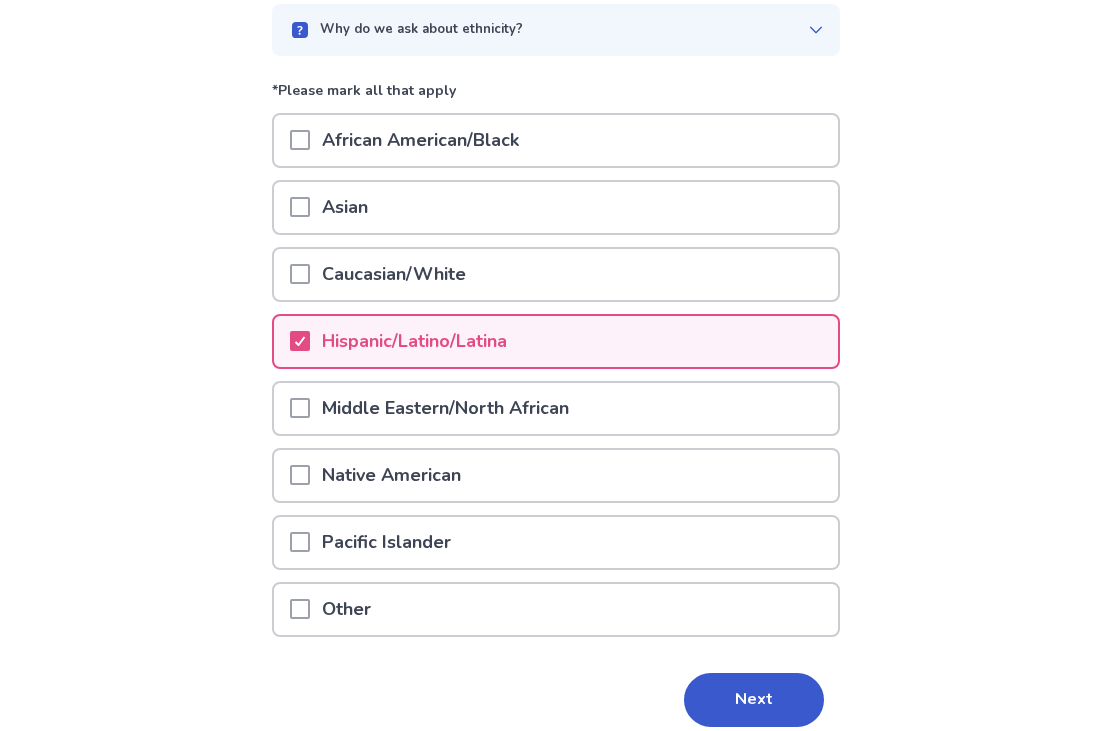 scroll, scrollTop: 213, scrollLeft: 0, axis: vertical 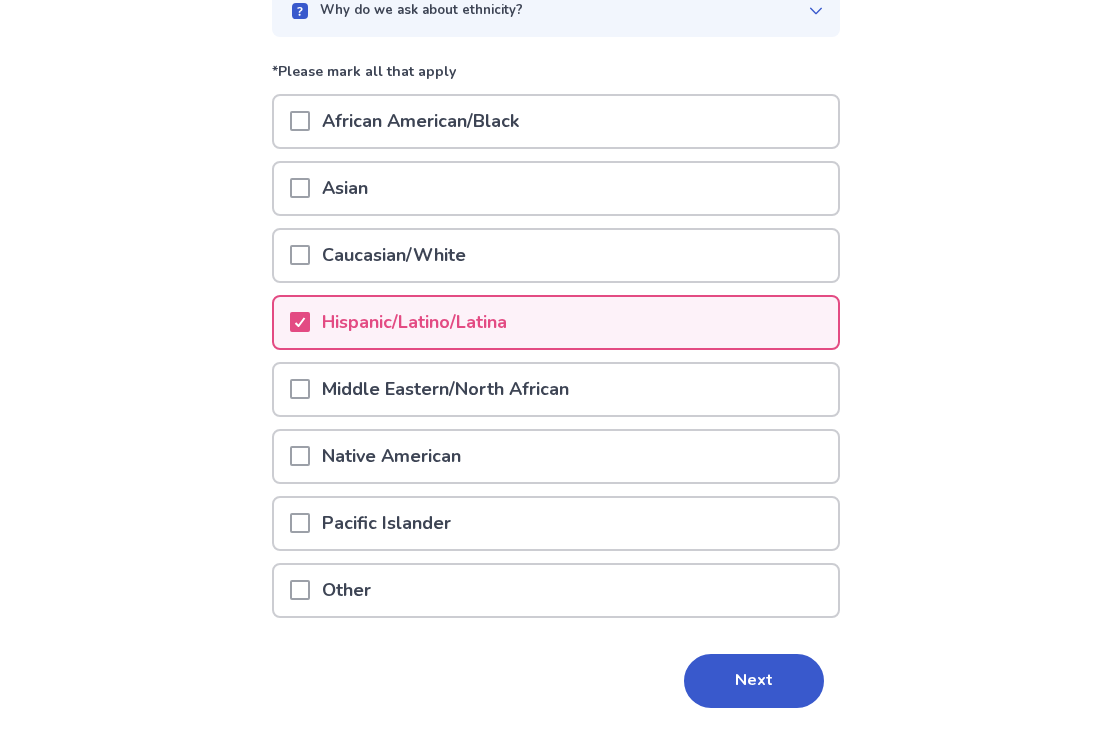 click on "Next" at bounding box center [754, 681] 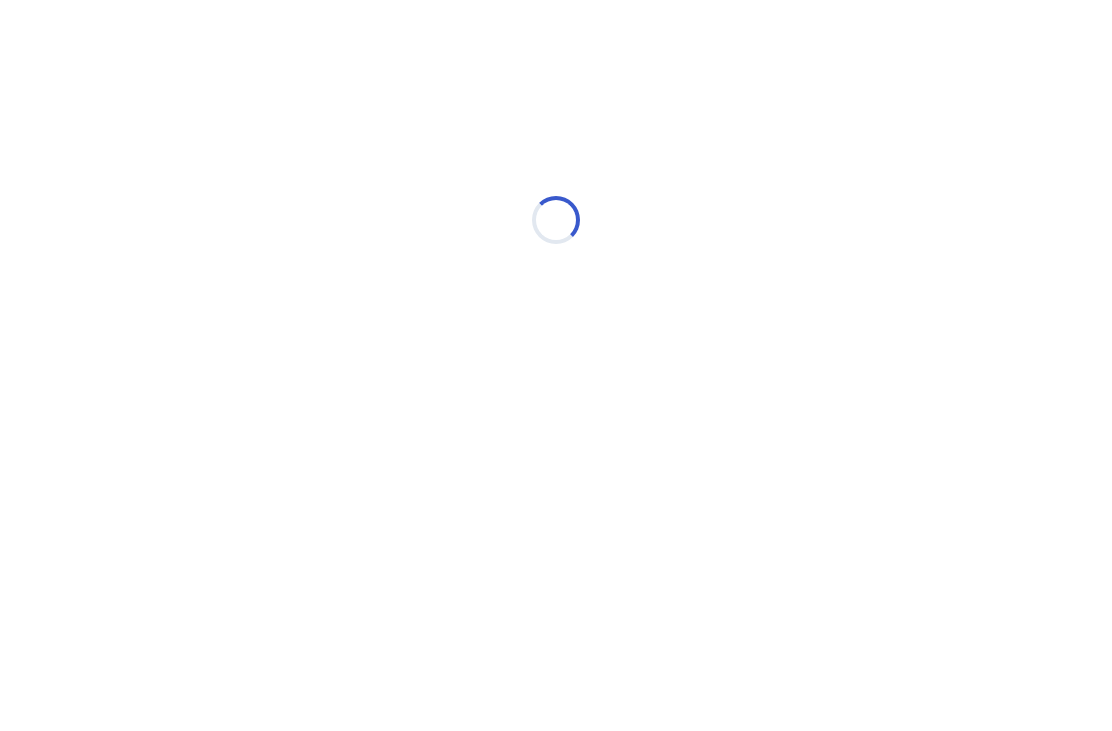 scroll, scrollTop: 0, scrollLeft: 0, axis: both 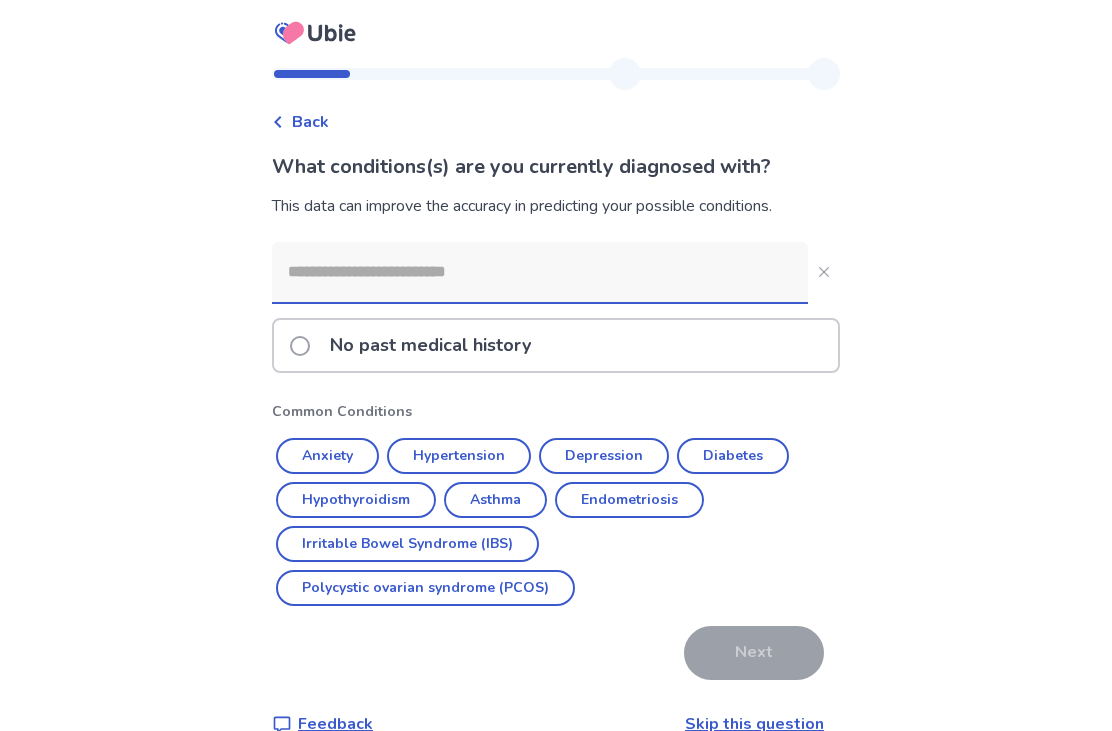 click at bounding box center (300, 346) 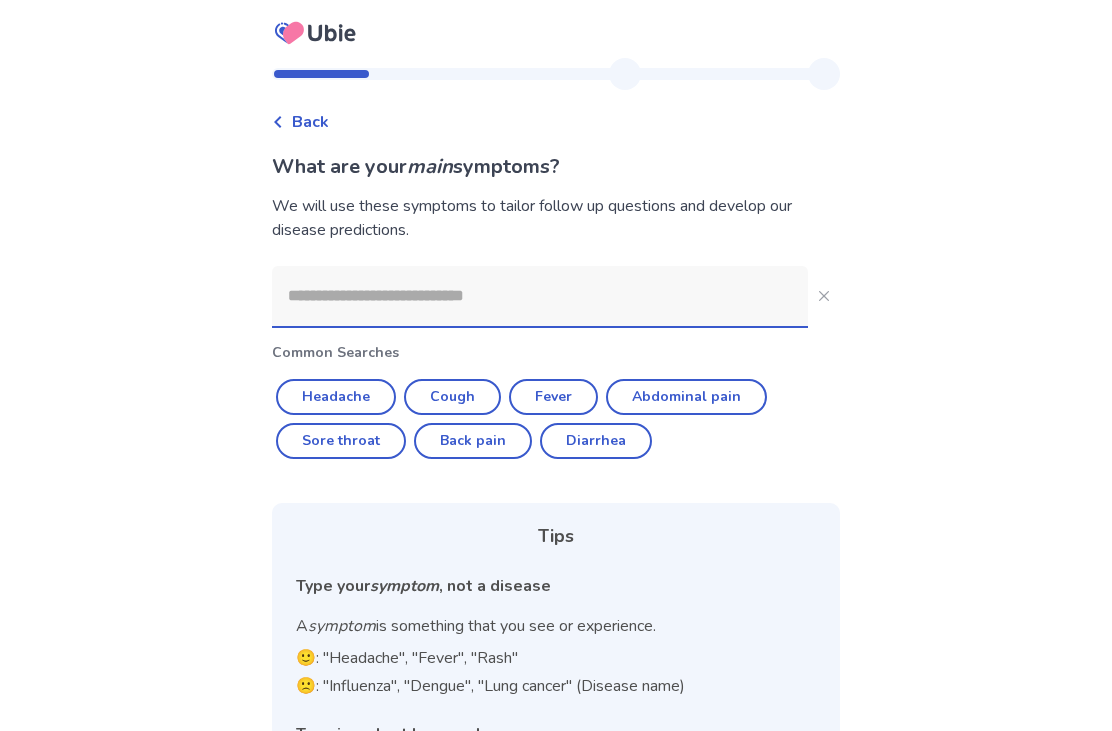 click 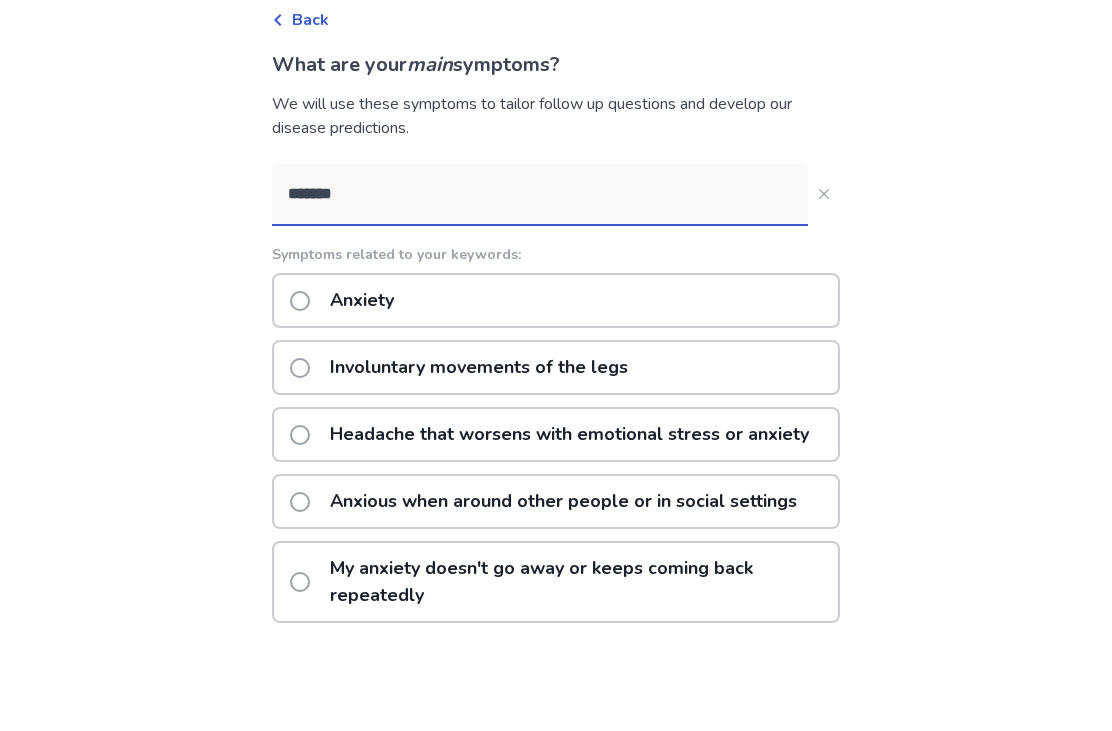 type on "*******" 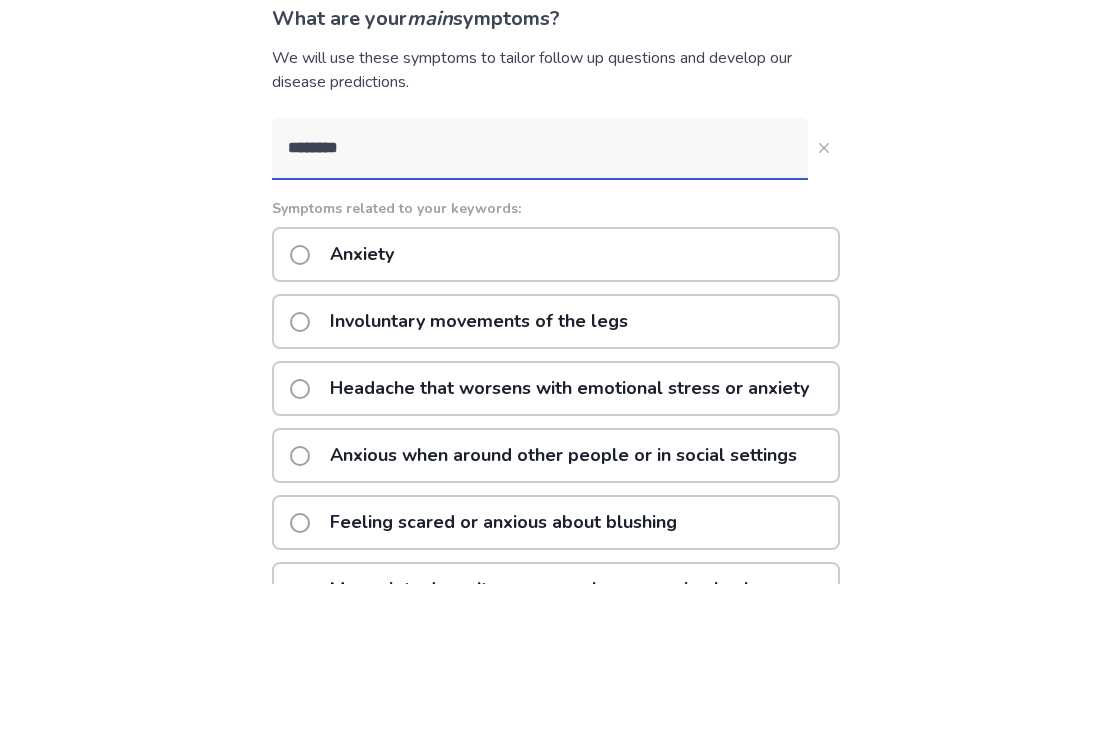 click on "Anxiety" 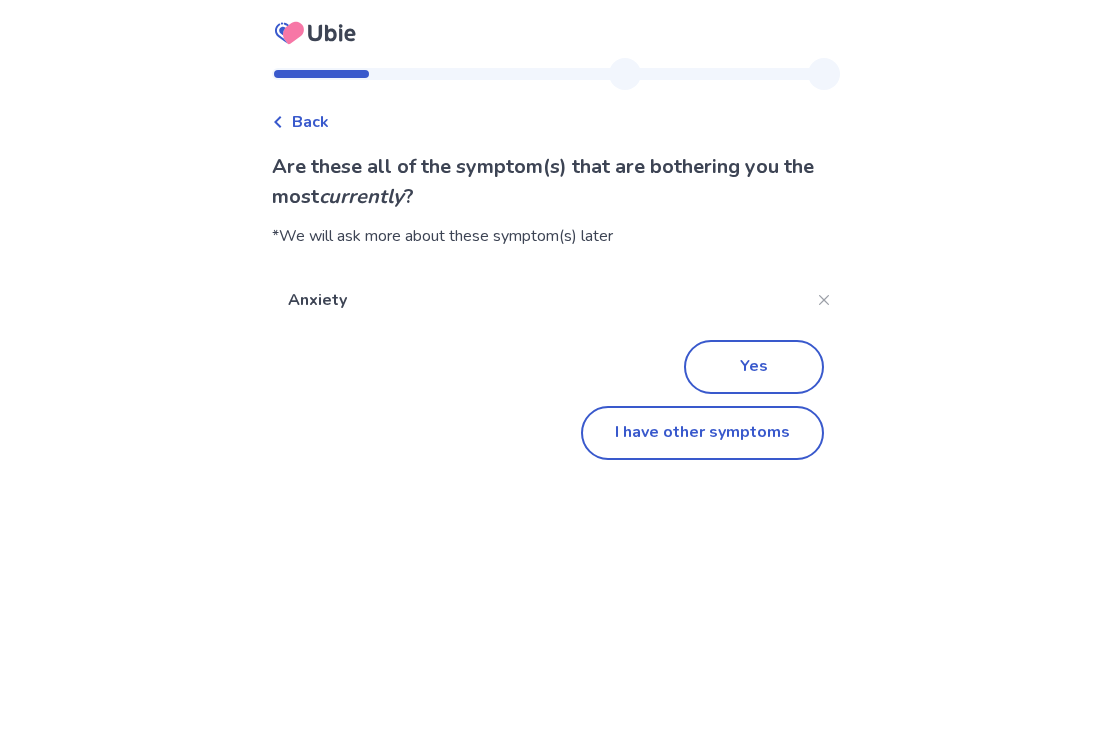 click on "I have other symptoms" 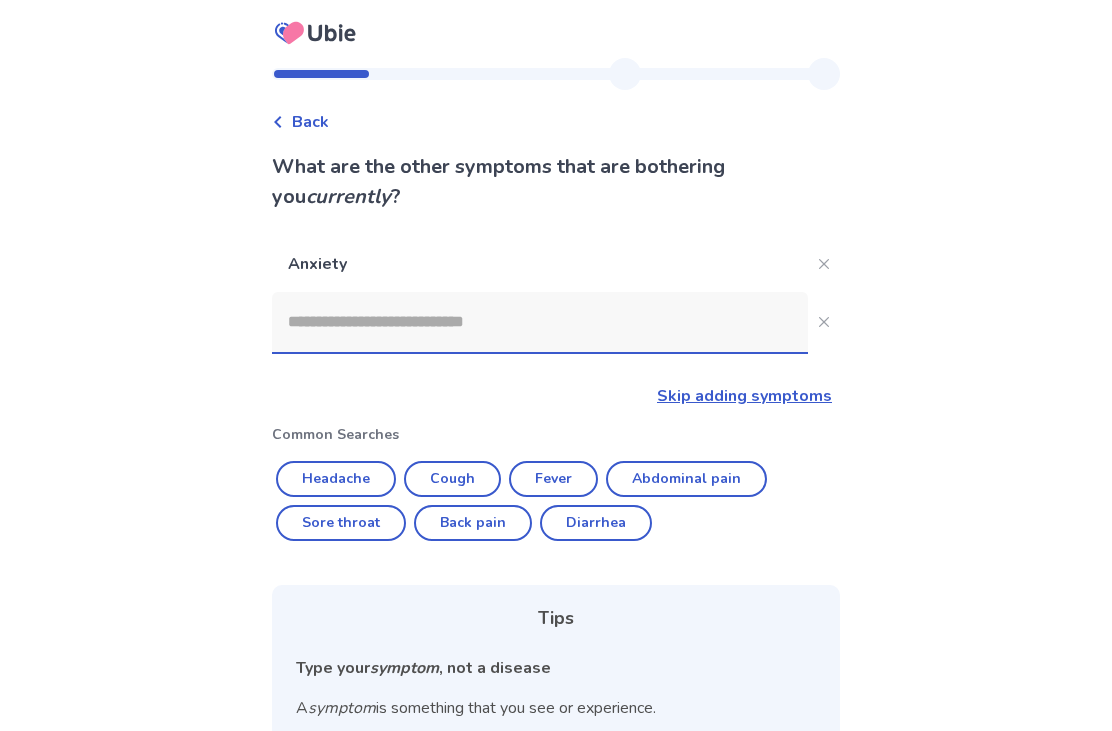 scroll, scrollTop: 212, scrollLeft: 0, axis: vertical 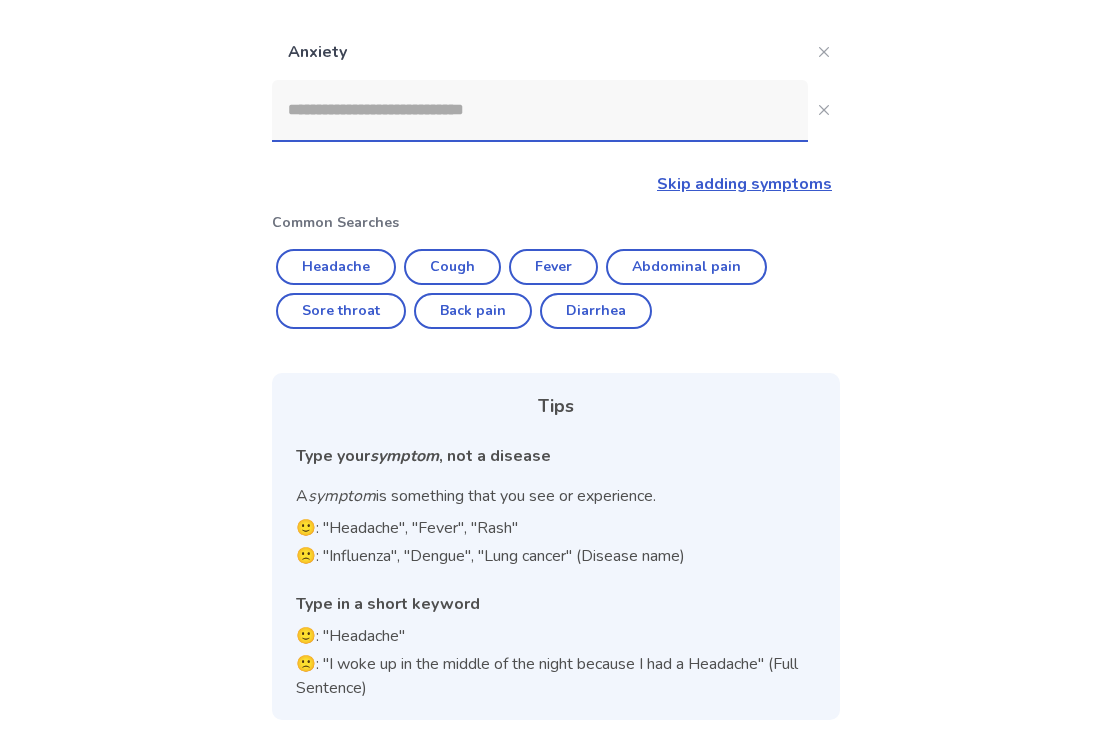 click 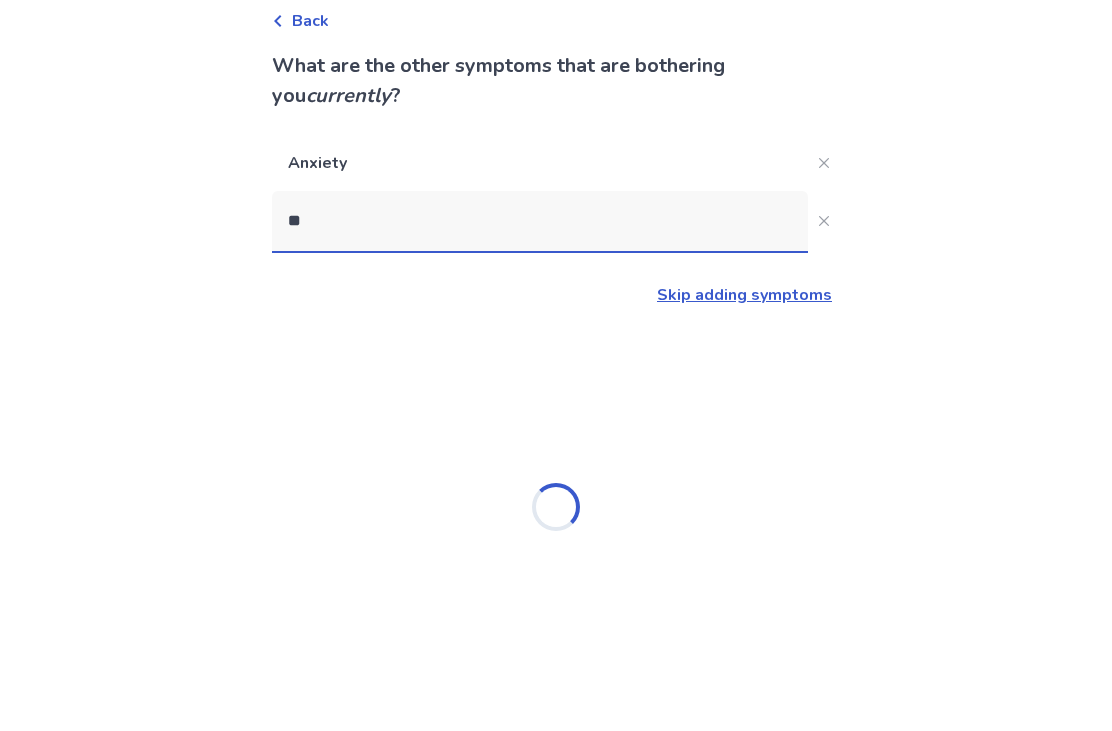 scroll, scrollTop: 64, scrollLeft: 0, axis: vertical 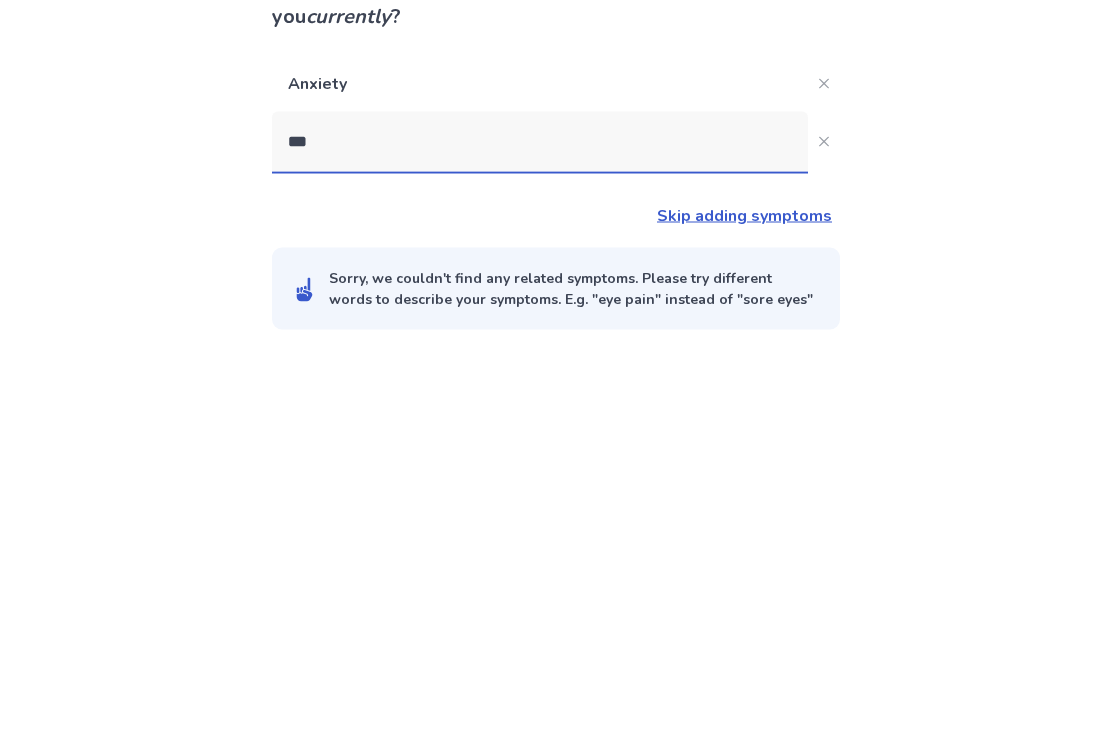 click on "Back What are the other symptoms that are bothering you  currently ? Anxiety *** Skip adding symptoms Sorry, we couldn't find any related symptoms. Please try different words to describe your symptoms.
E.g. "eye pain" instead of "sore eyes"" at bounding box center [556, 365] 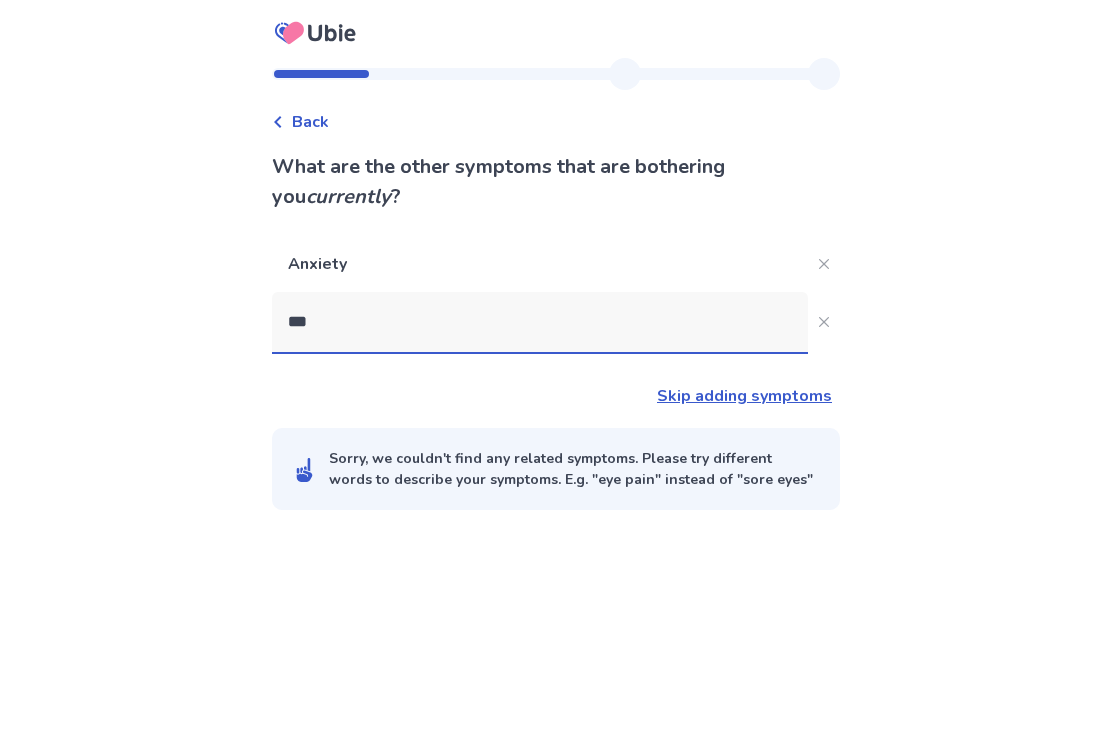 click on "***" 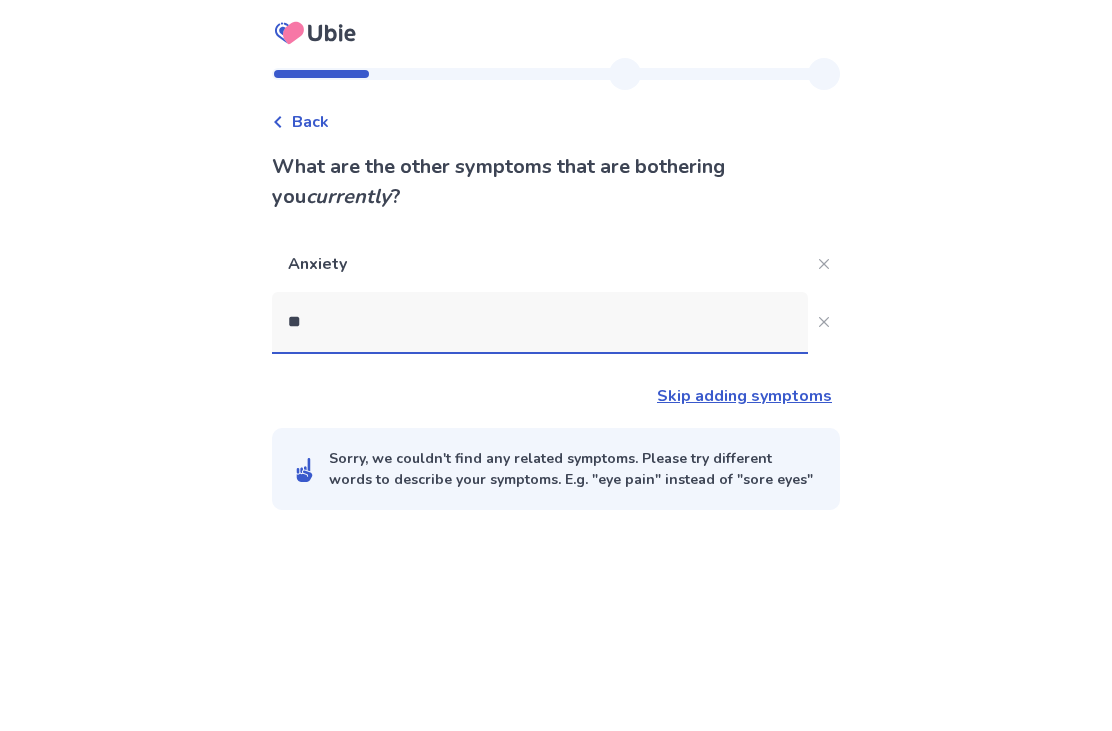 type on "*" 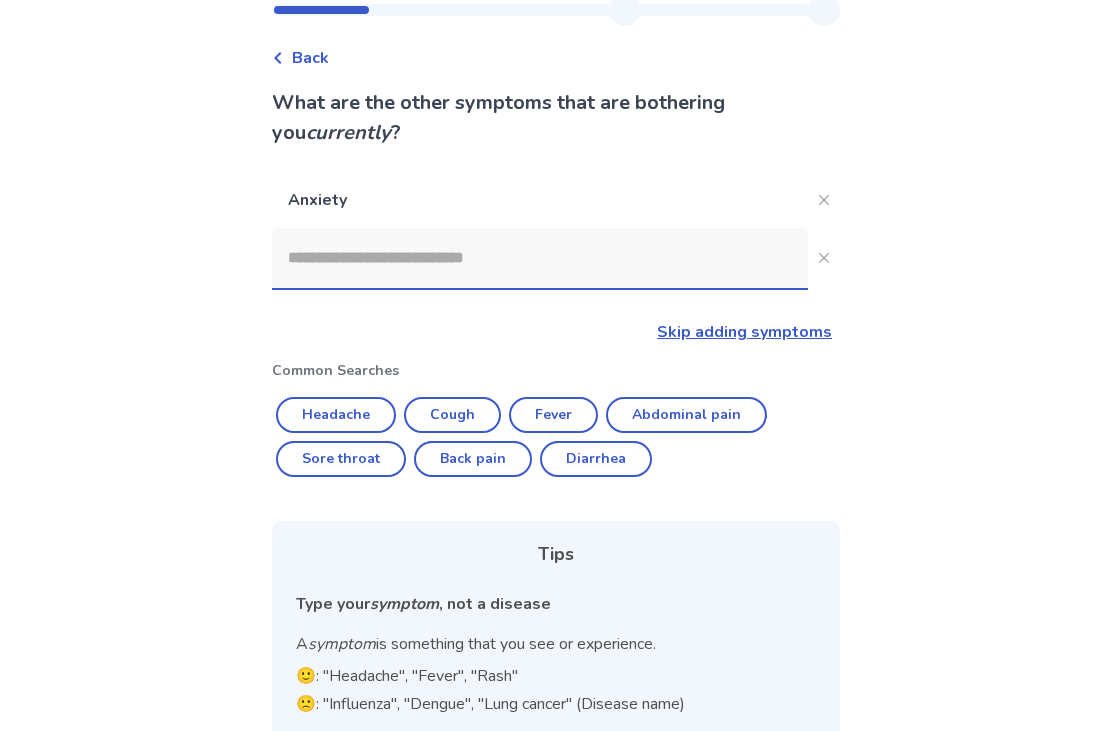 scroll, scrollTop: 15, scrollLeft: 0, axis: vertical 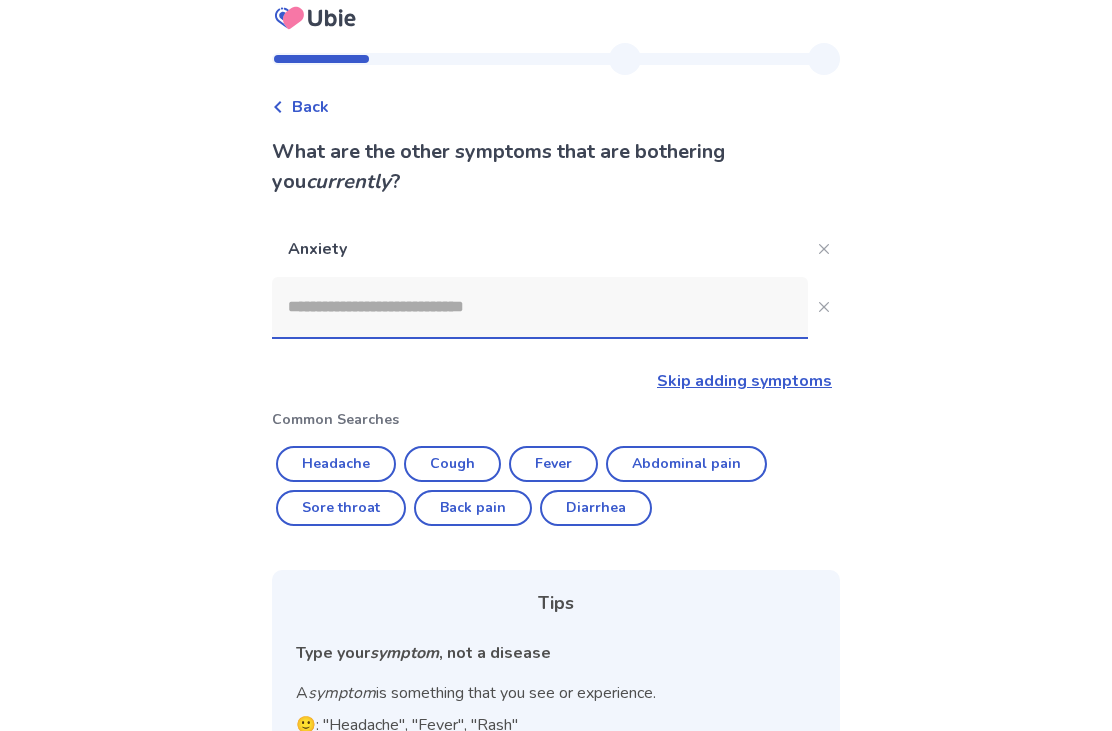 type 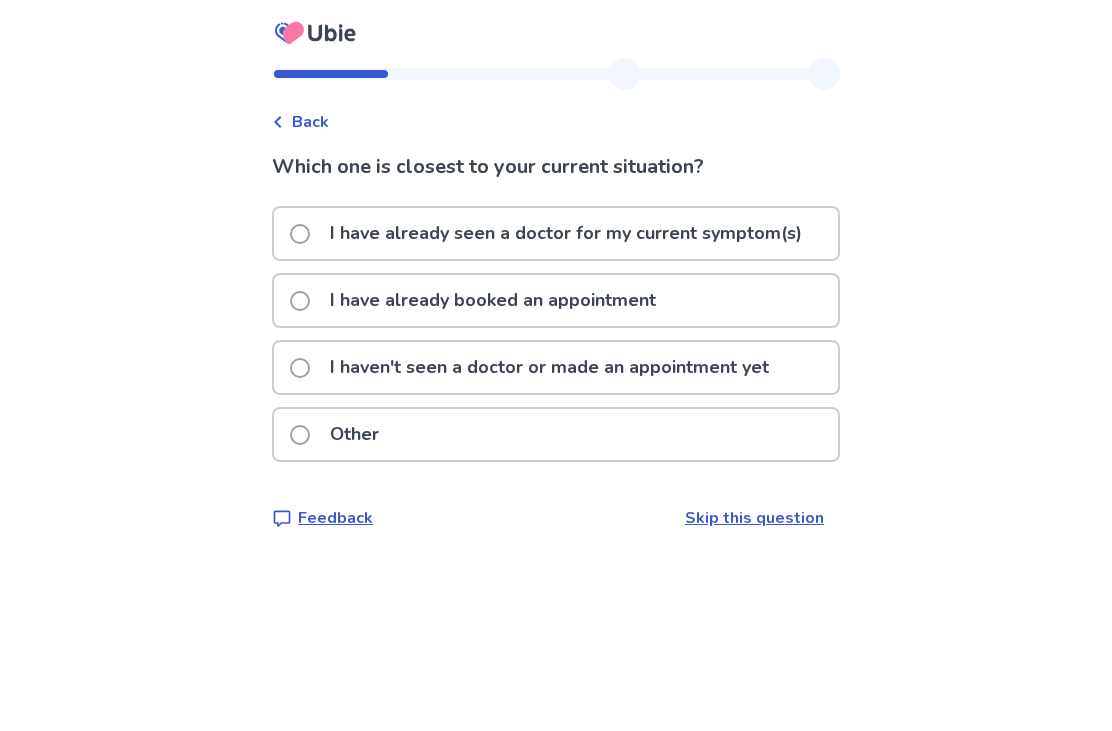 click at bounding box center (300, 368) 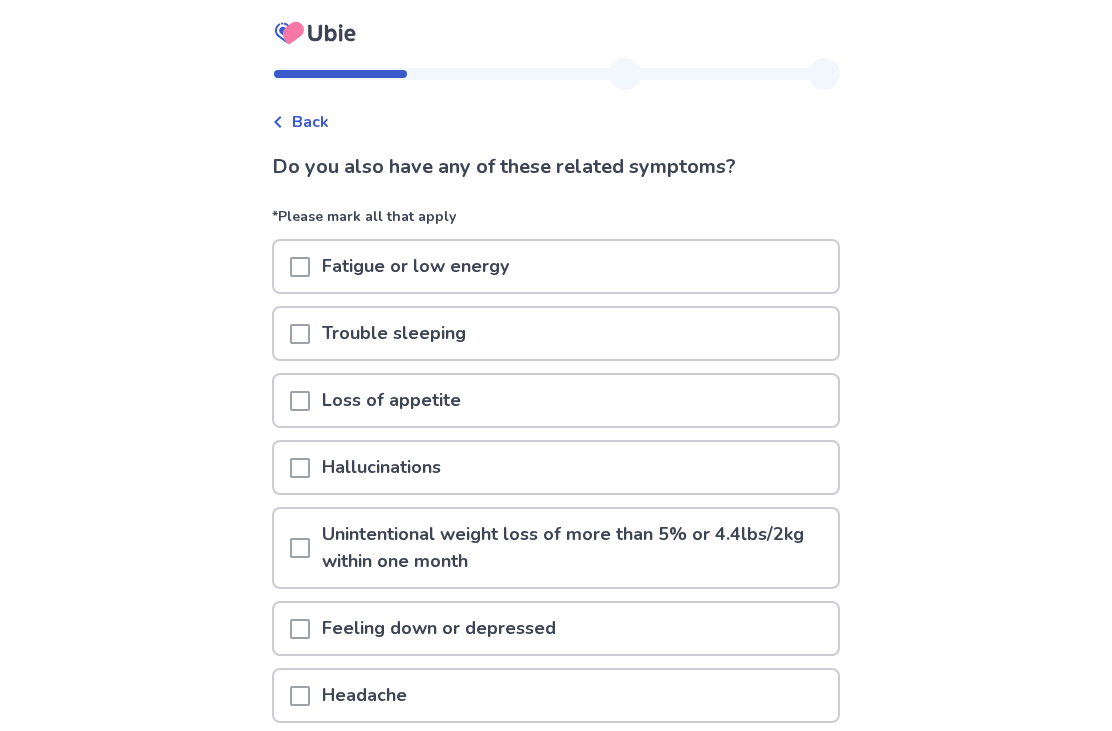 click at bounding box center [300, 628] 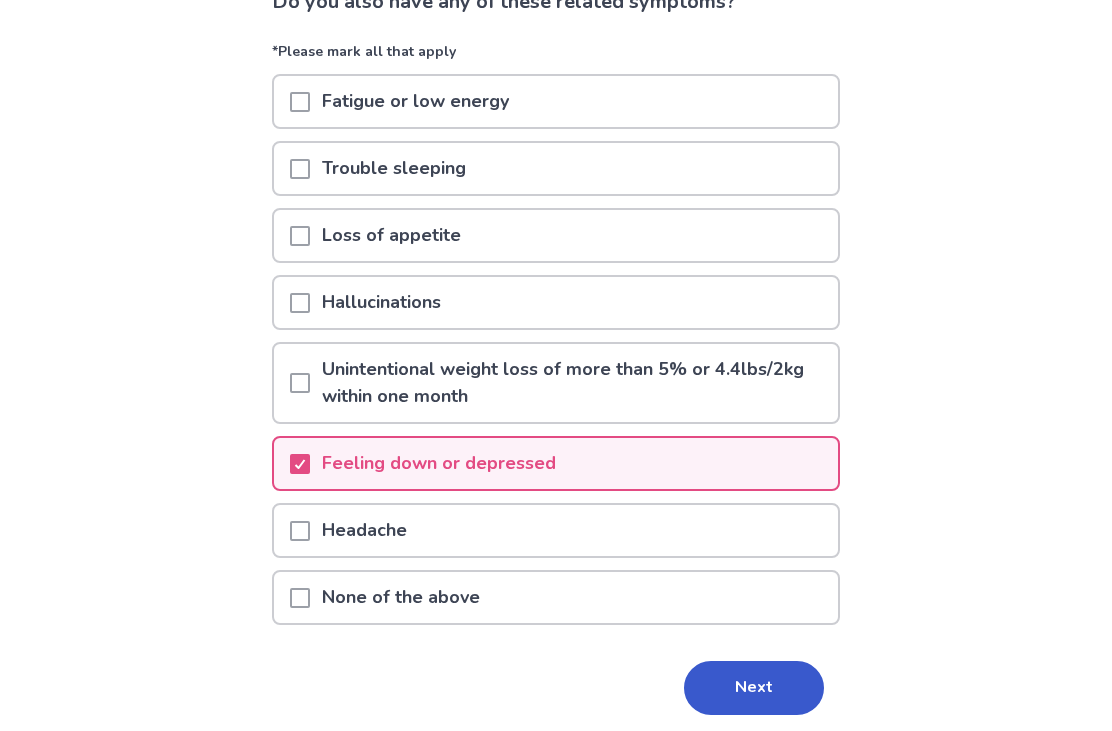 scroll, scrollTop: 165, scrollLeft: 0, axis: vertical 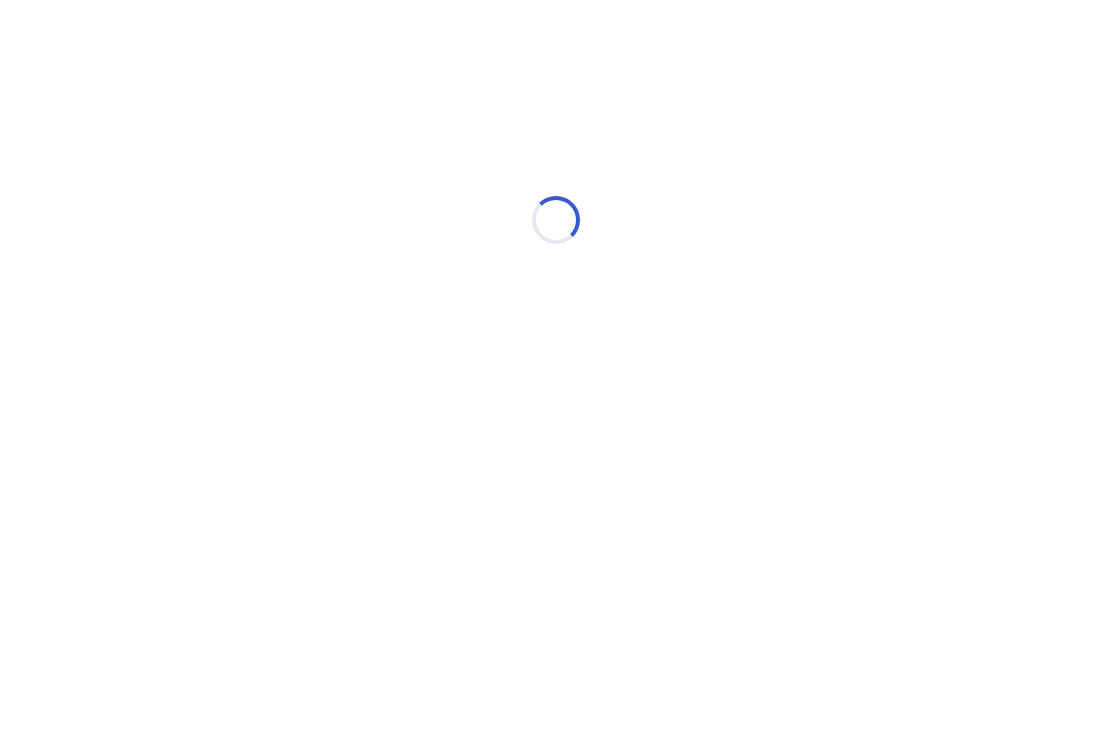 select on "*" 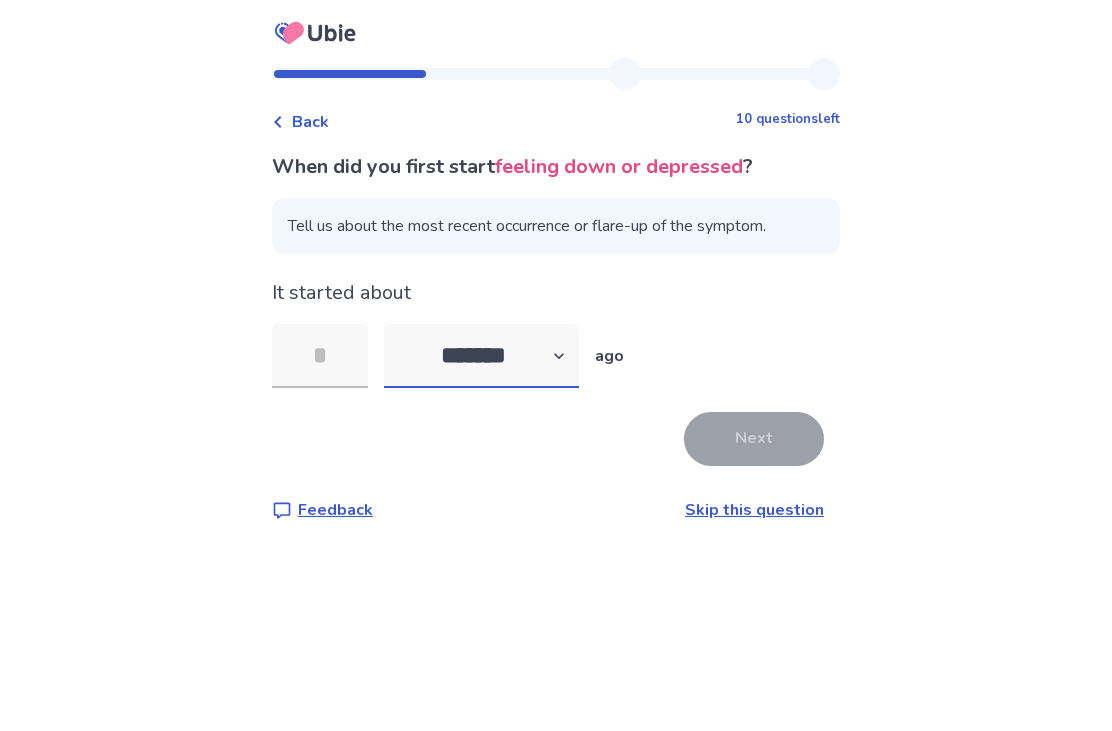 click on "******* ****** ******* ******** *******" at bounding box center [481, 356] 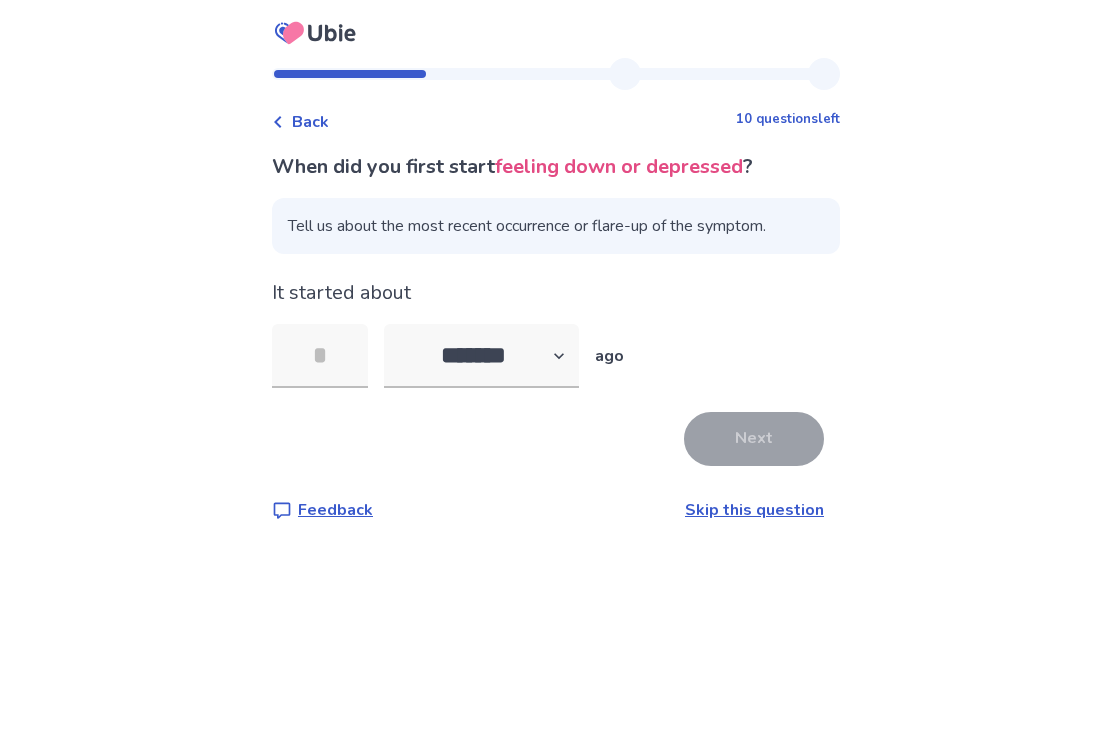 click on "Back 10   questions  left When did you first start  feeling down or depressed ? Tell us about the most recent occurrence or flare-up of the symptom. It started about  ******* ****** ******* ******** *******  ago Next Feedback Skip this question" at bounding box center [556, 365] 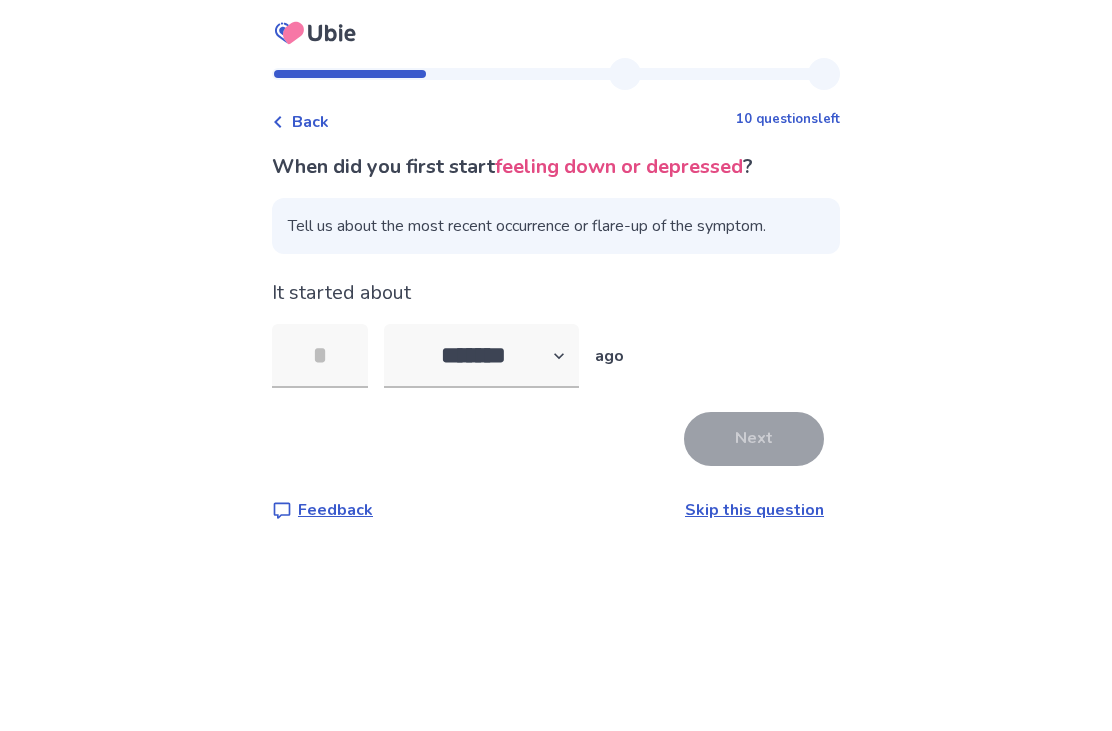 click on "Skip this question" at bounding box center [754, 510] 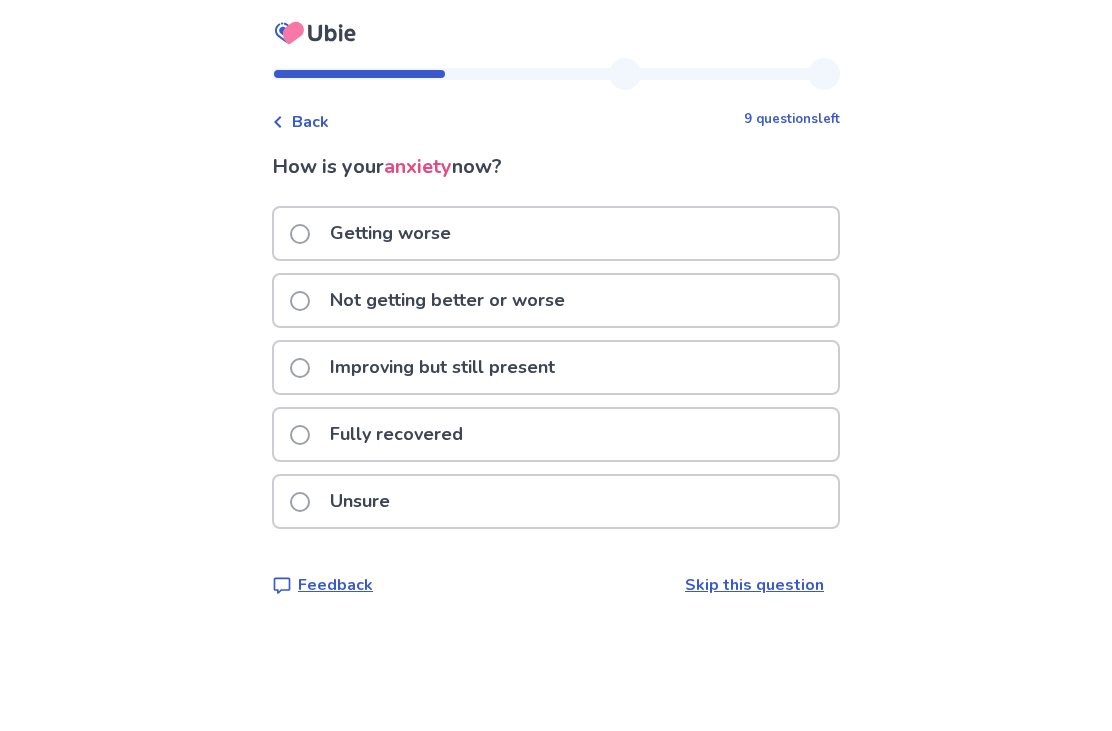 click on "Improving but still present" at bounding box center (442, 367) 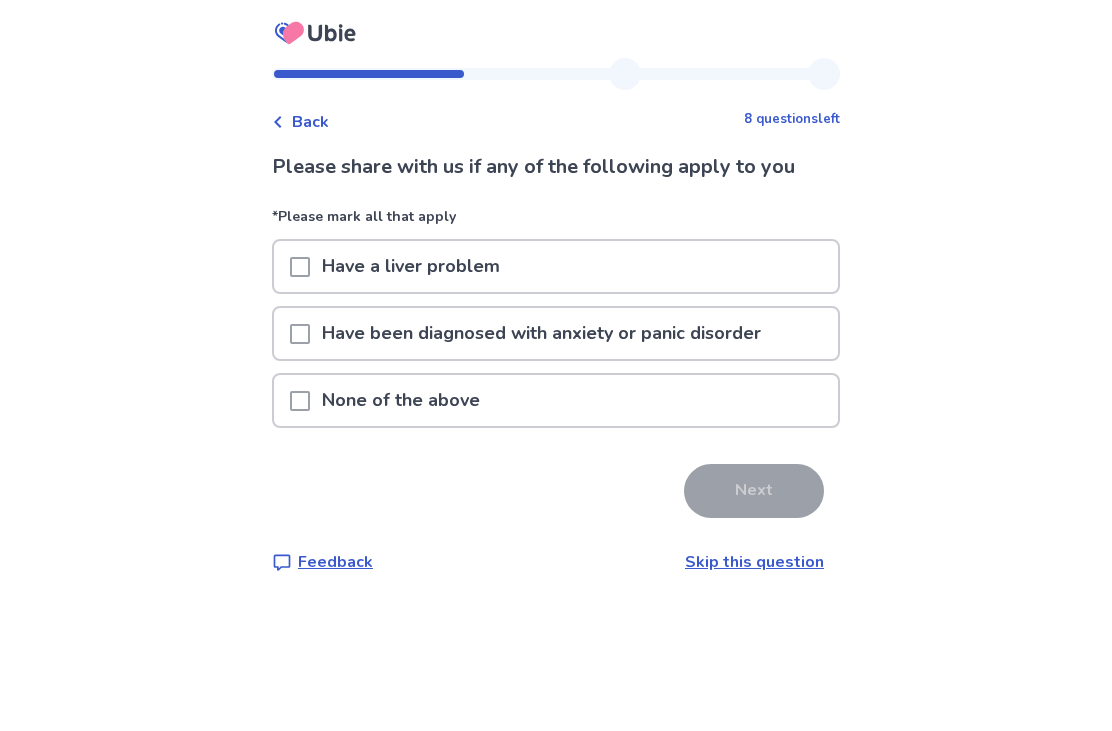 click on "None of the above" at bounding box center [556, 400] 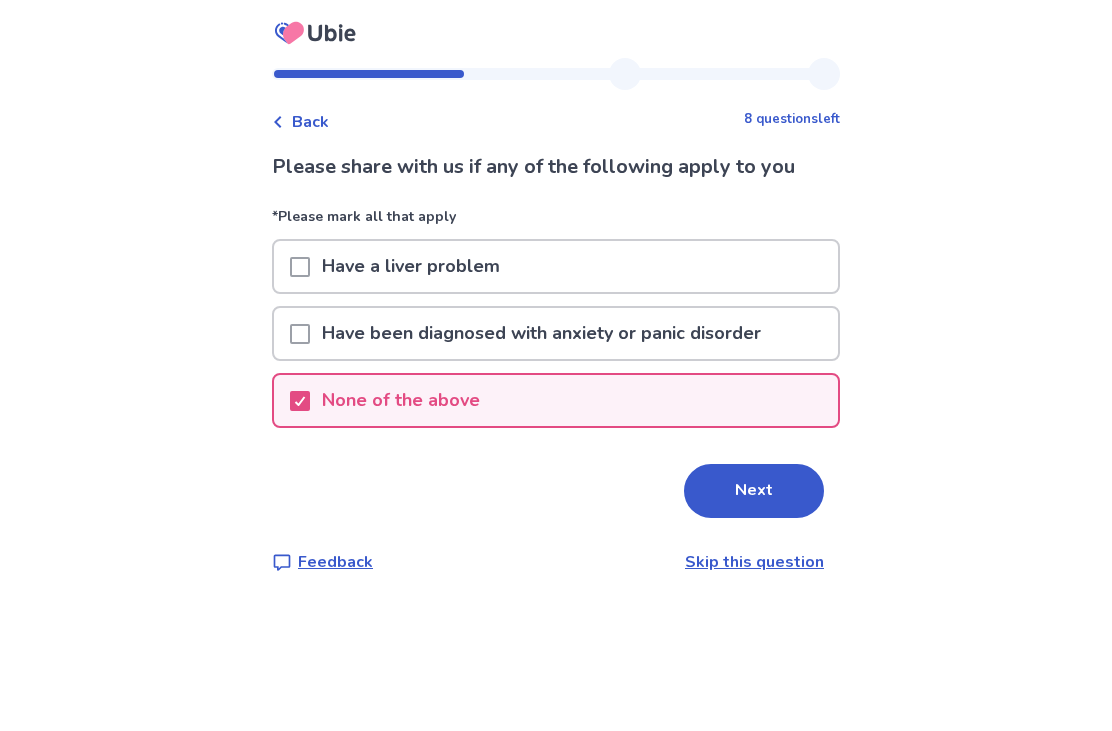 click on "Next" at bounding box center (754, 491) 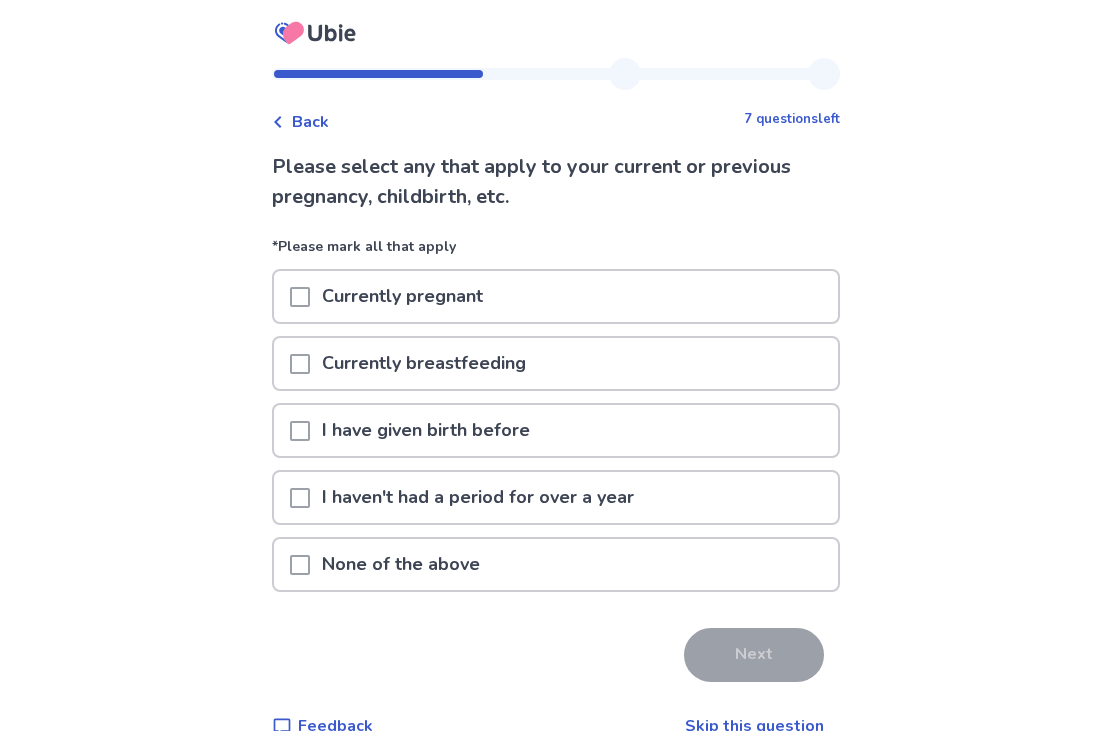 click on "I have given birth before" at bounding box center (426, 430) 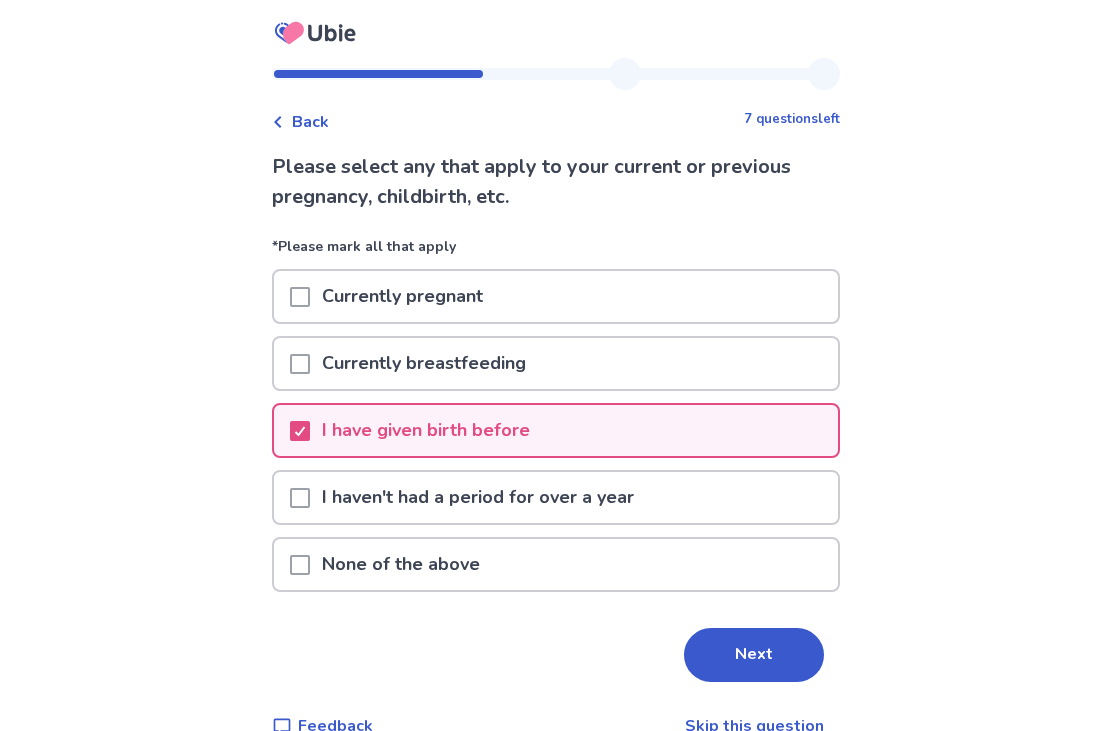 click on "Next" at bounding box center [754, 655] 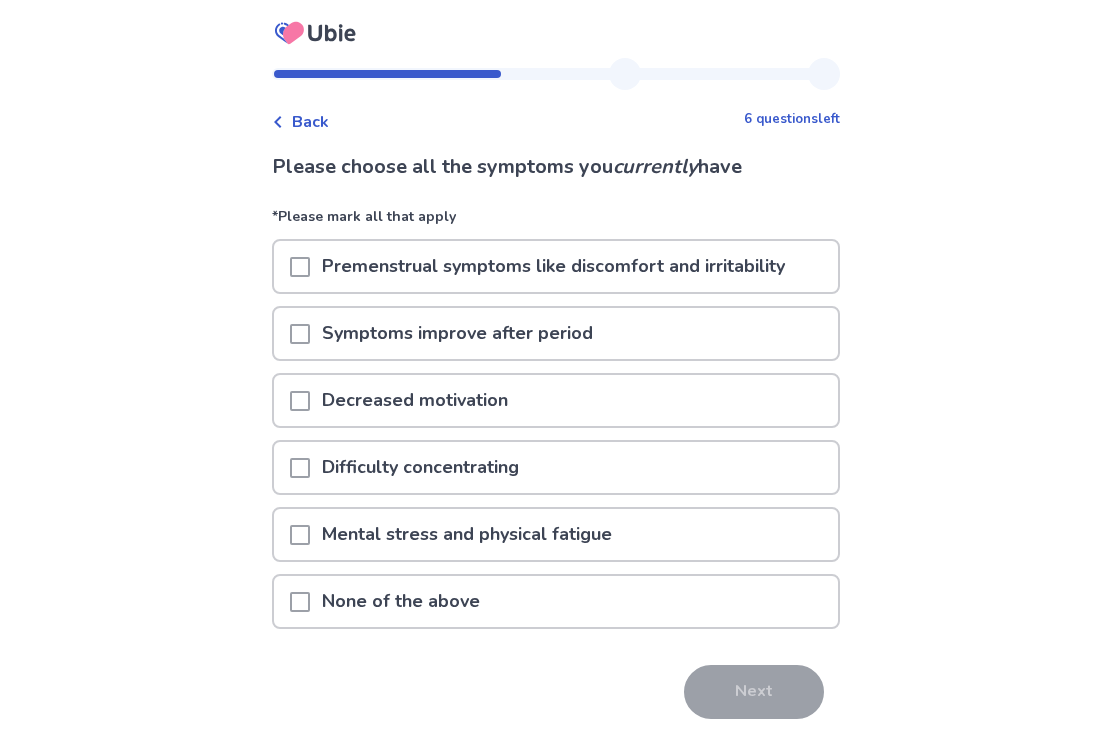 click on "None of the above" at bounding box center [401, 601] 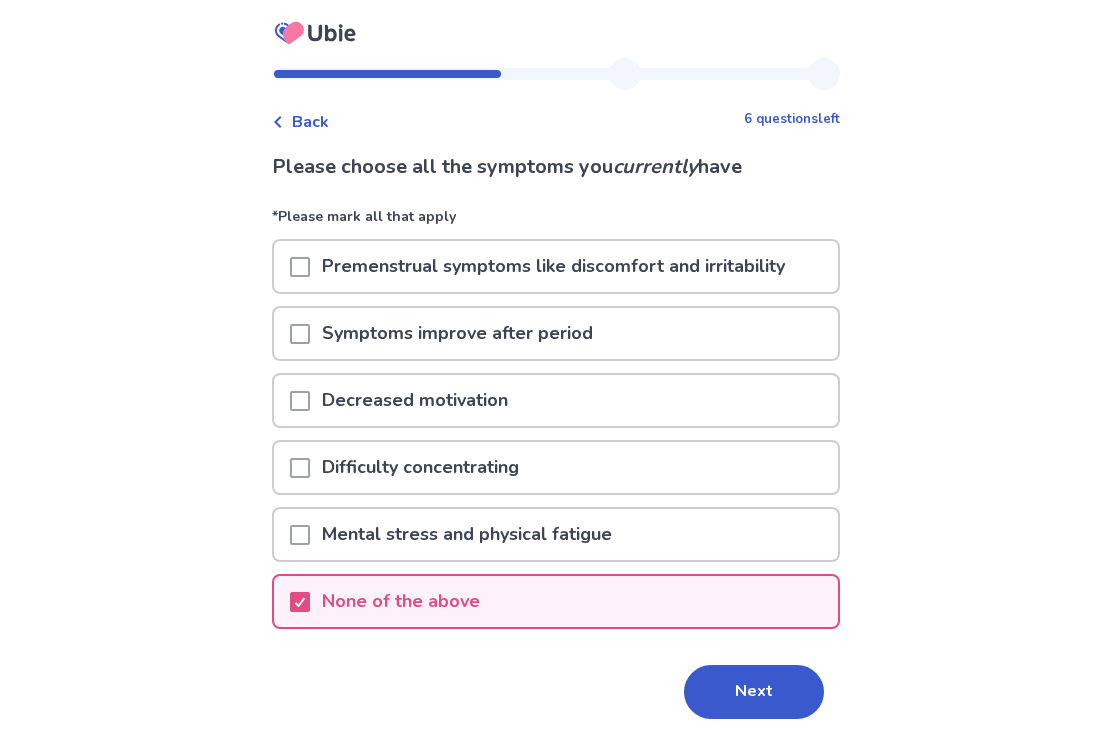 click on "Next" at bounding box center [754, 692] 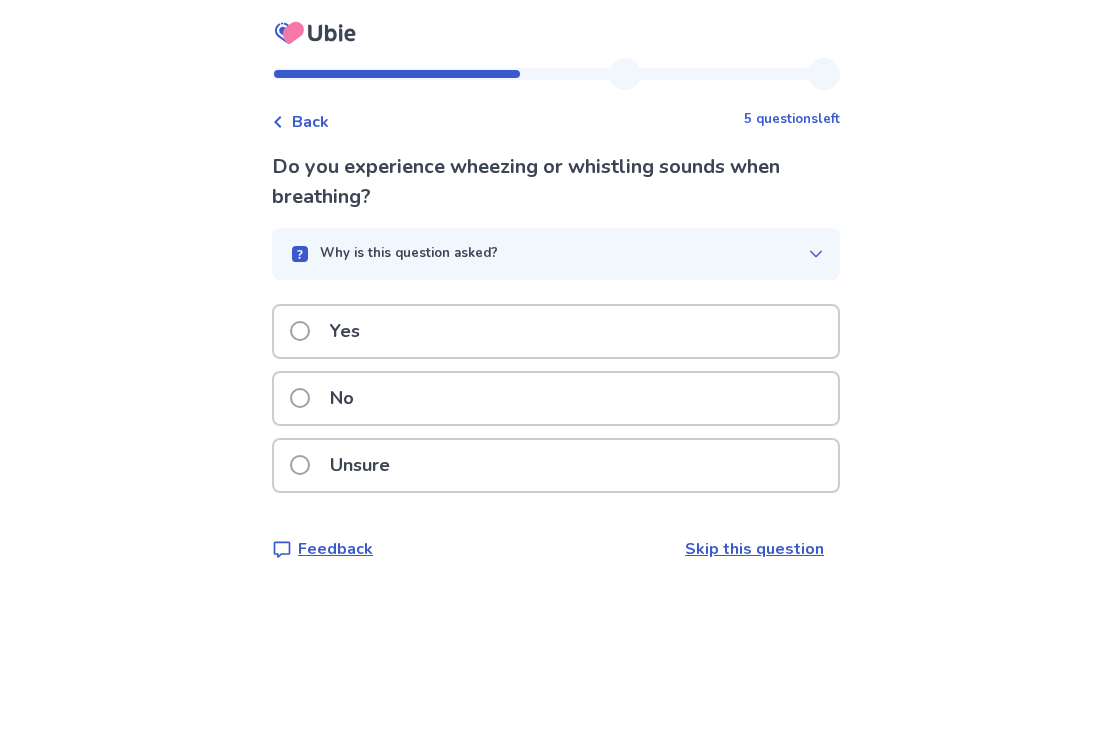 click on "No" at bounding box center (342, 398) 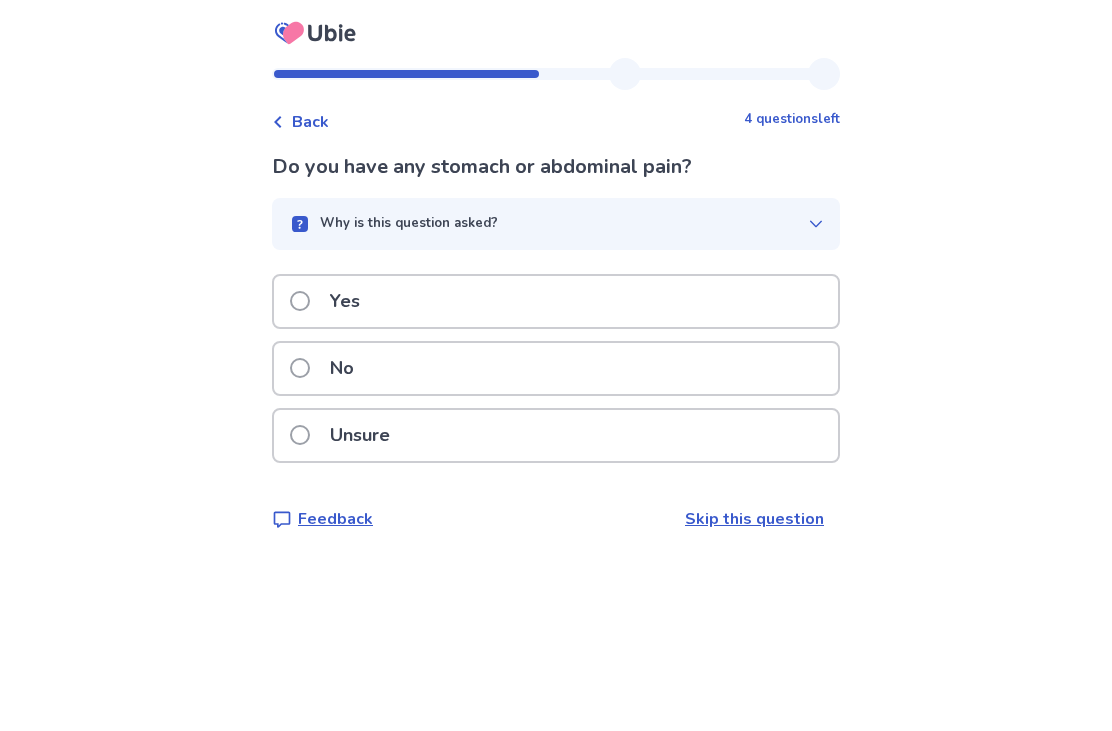 click on "No" at bounding box center [342, 368] 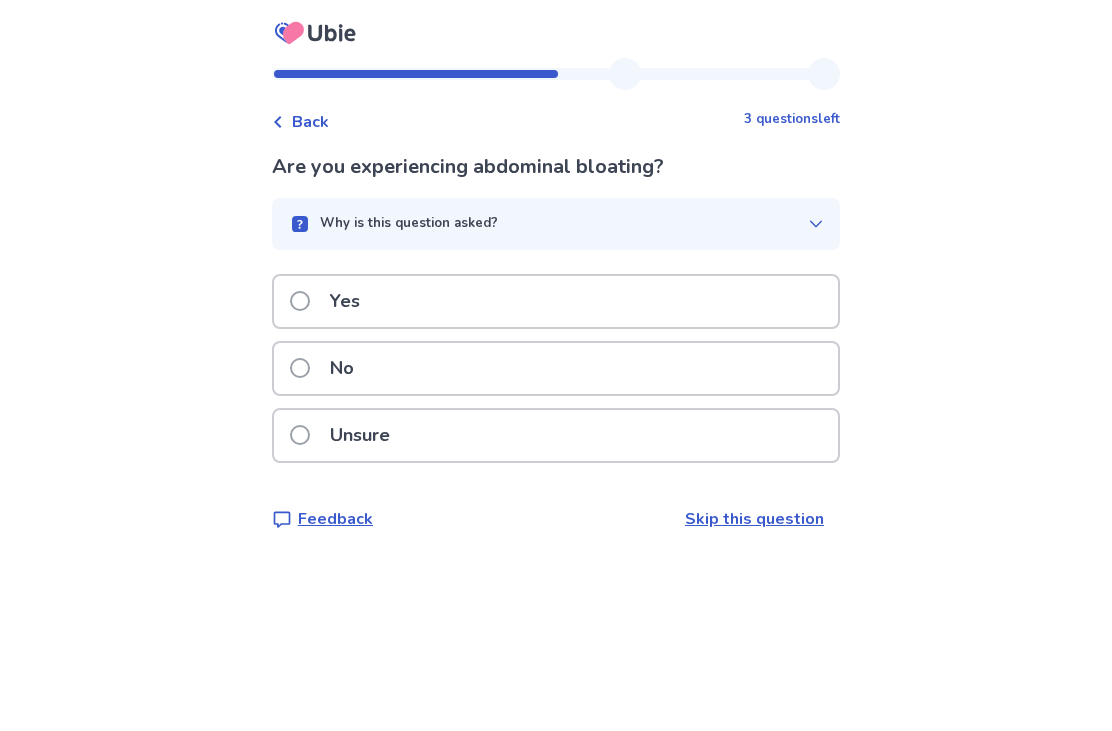 click on "No" at bounding box center (342, 368) 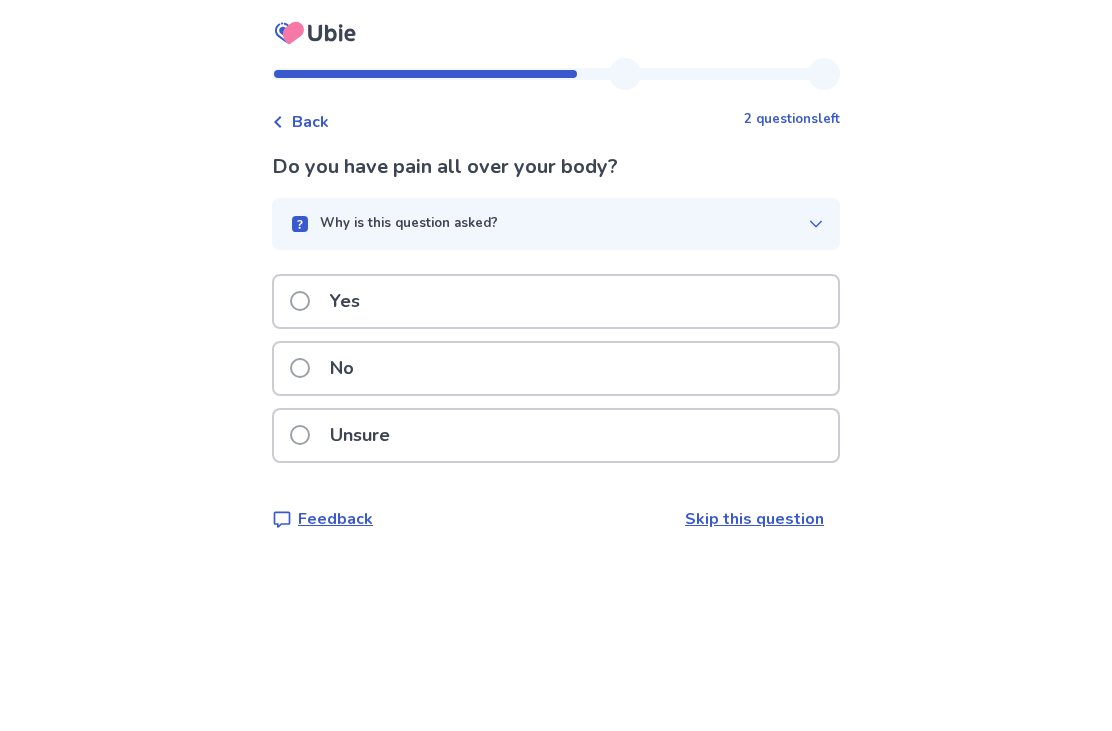 click on "No" at bounding box center (556, 368) 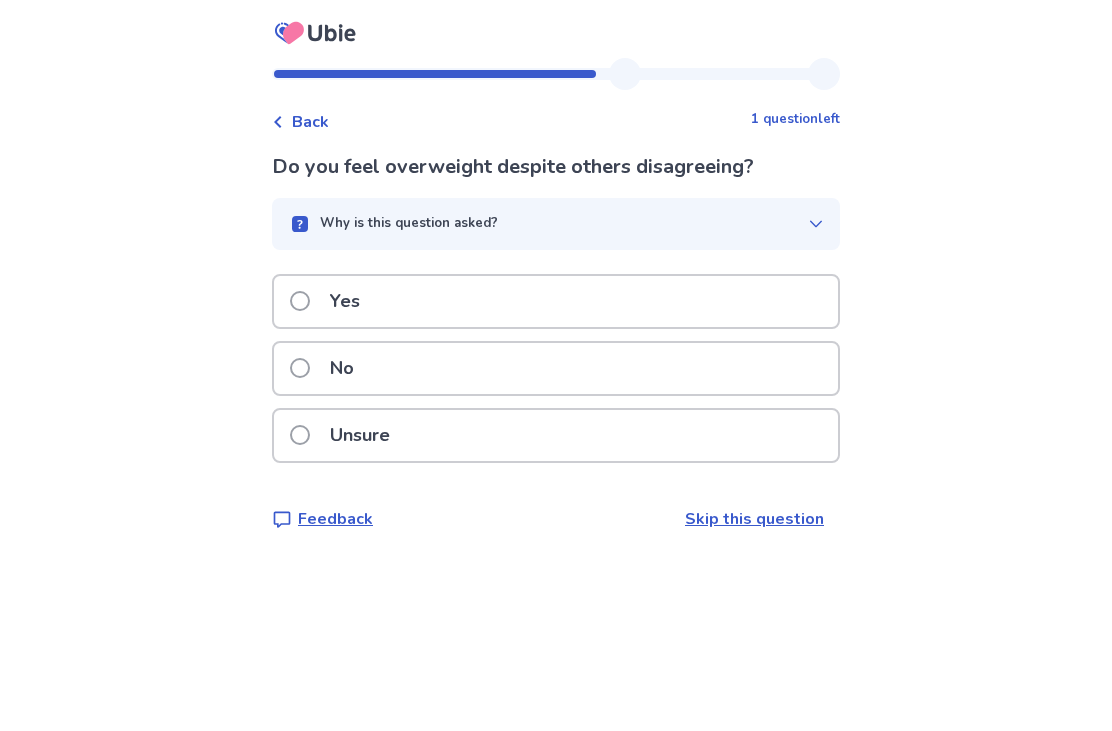 click on "No" at bounding box center [342, 368] 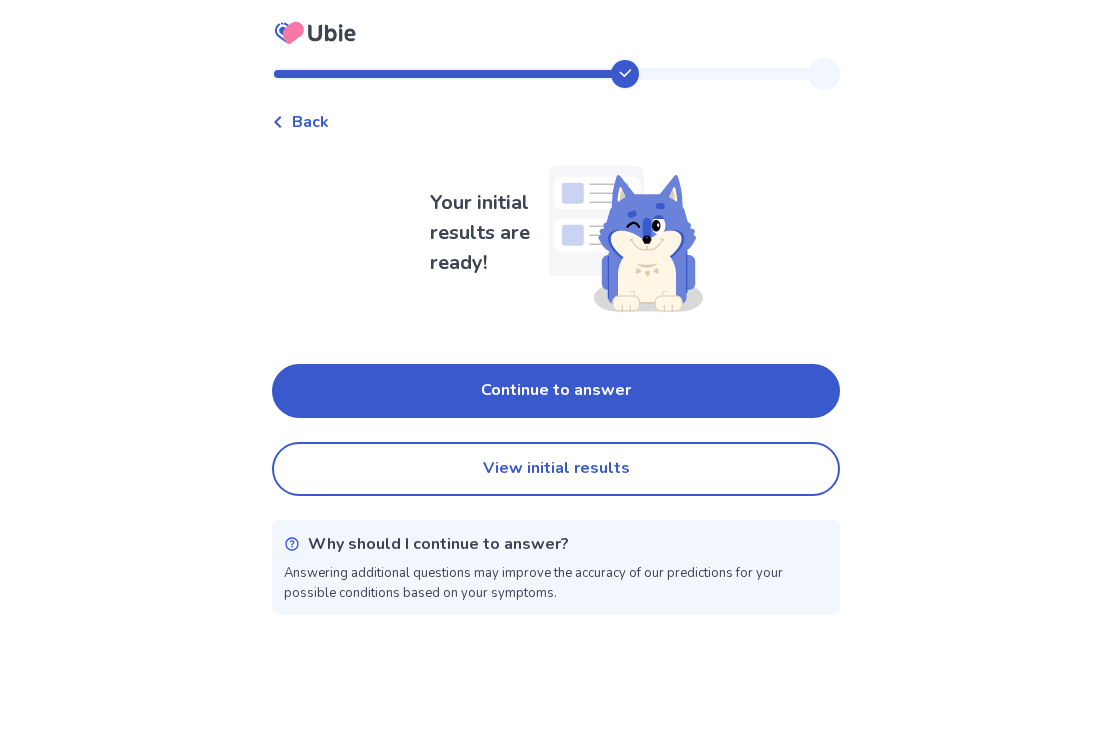 click on "Continue to answer" at bounding box center [556, 391] 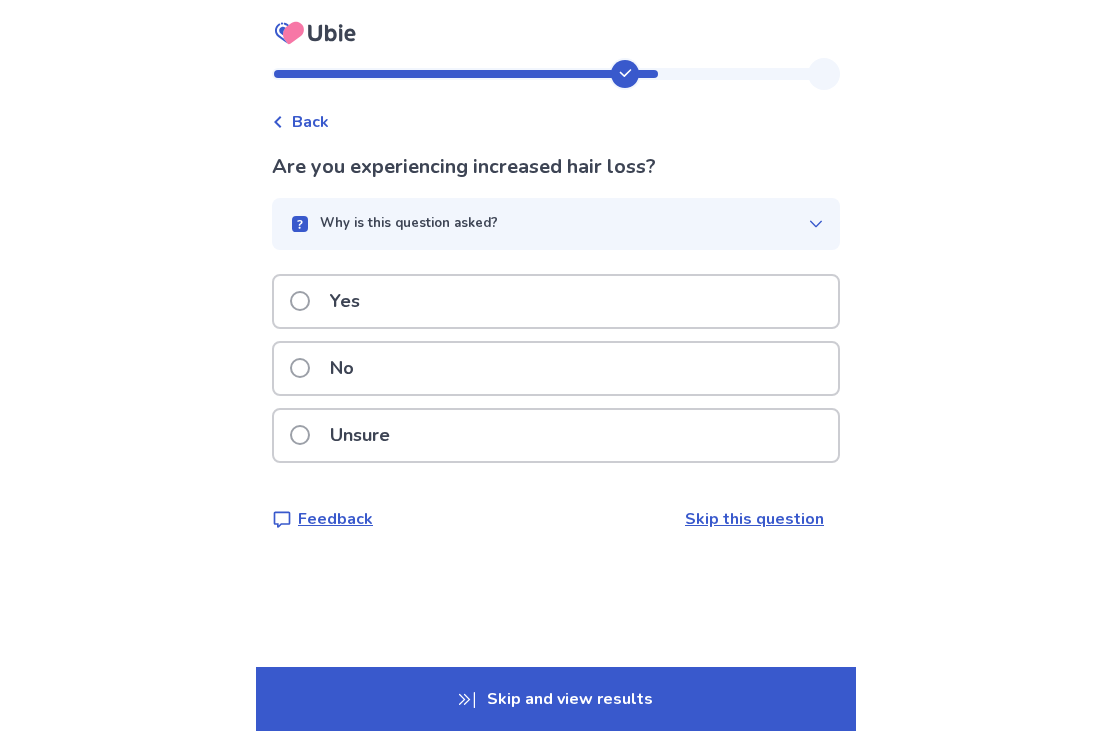 click on "Unsure" at bounding box center [360, 435] 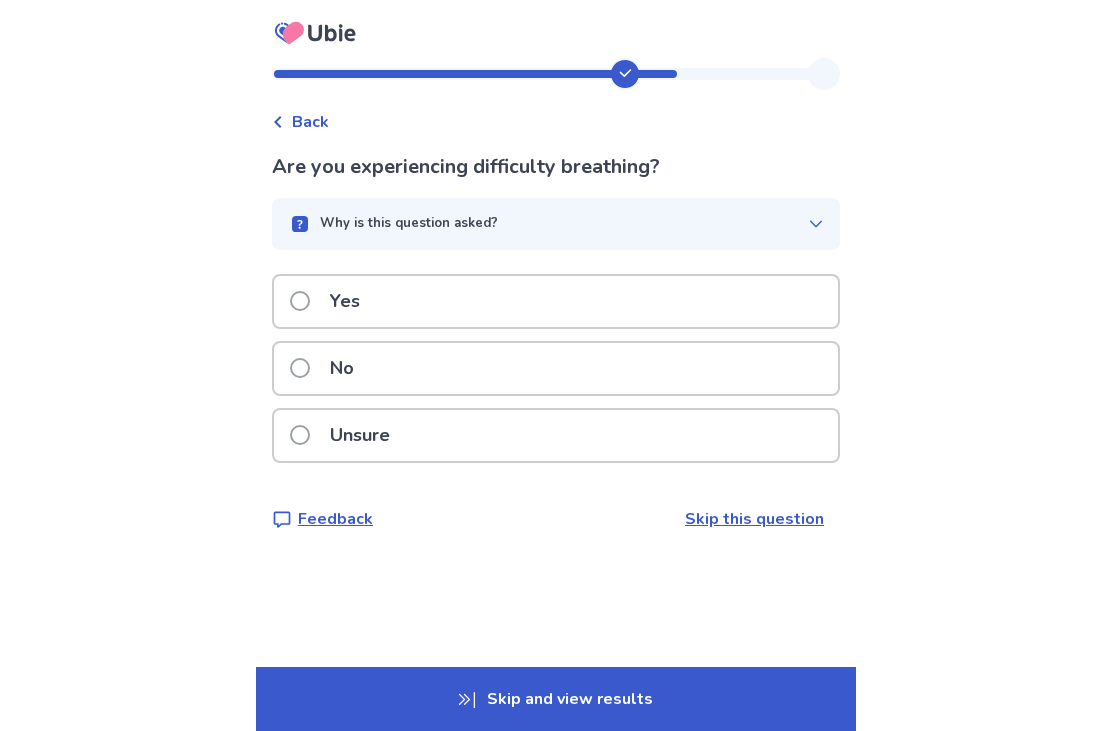 click on "No" at bounding box center [342, 368] 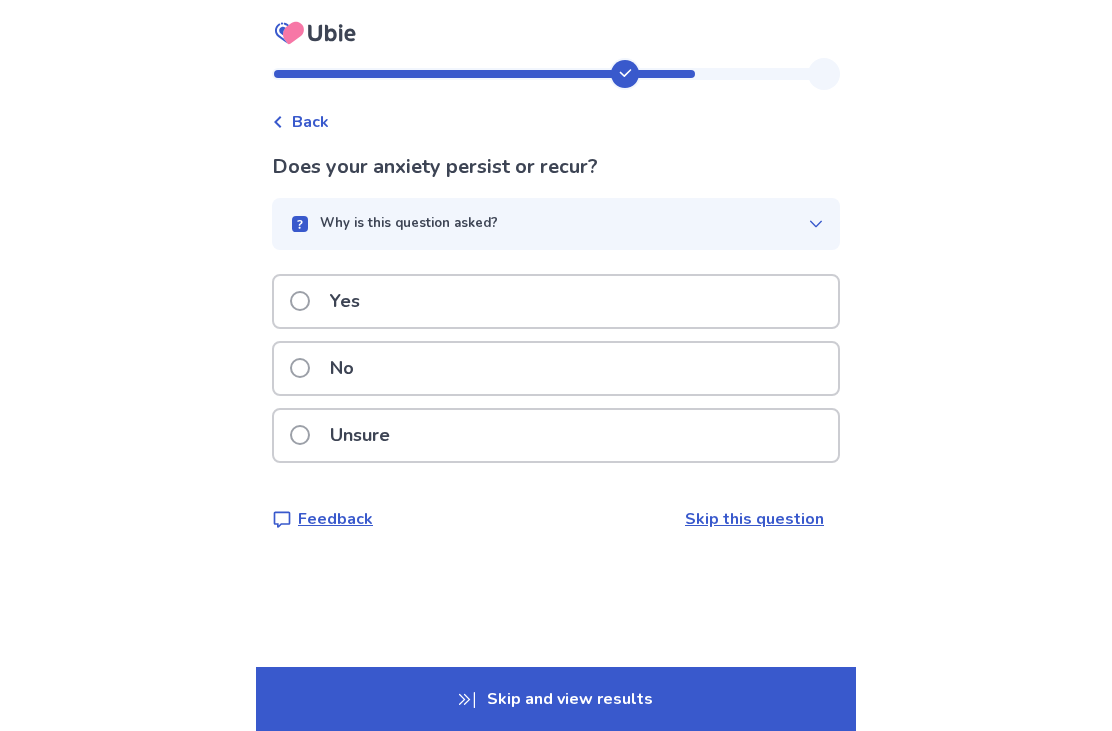 click on "Yes" at bounding box center (345, 301) 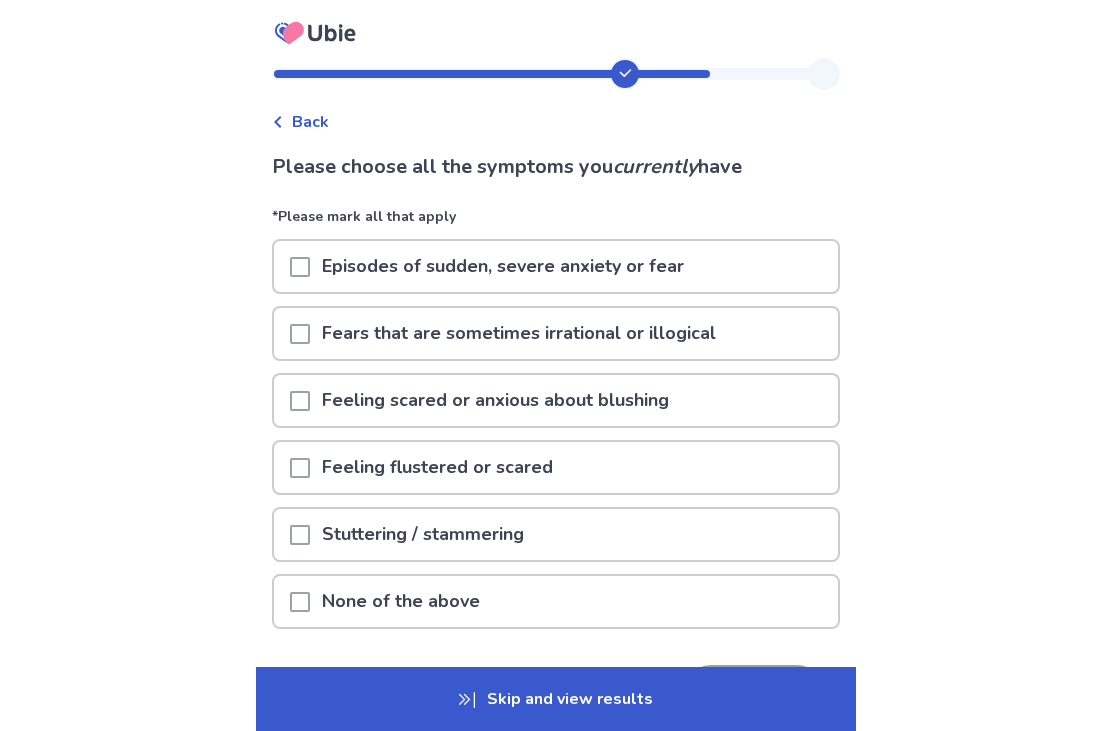 click on "Episodes of sudden, severe anxiety or fear" at bounding box center (503, 266) 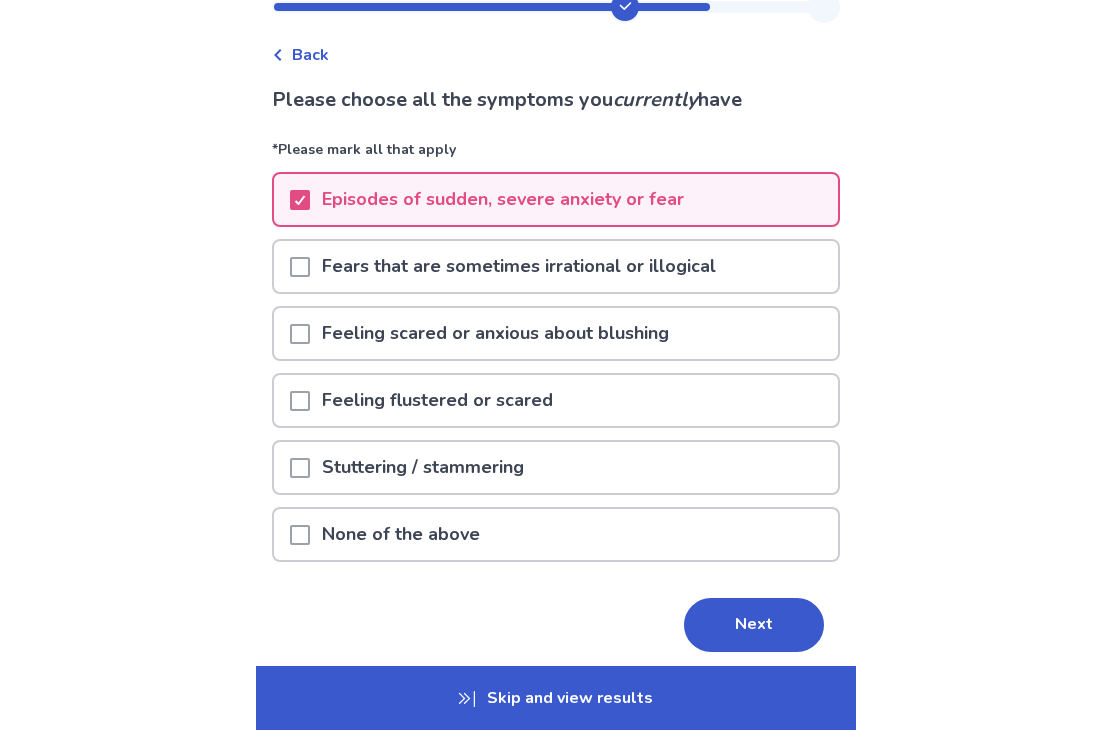 scroll, scrollTop: 68, scrollLeft: 0, axis: vertical 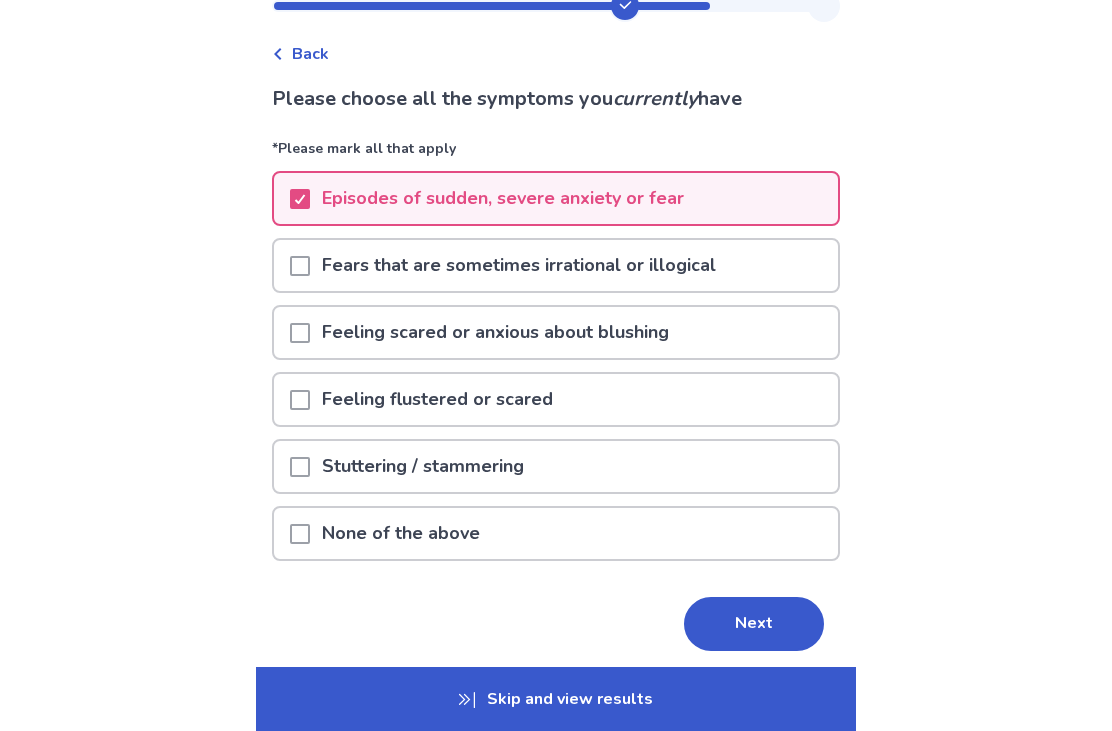 click on "Next" at bounding box center (754, 624) 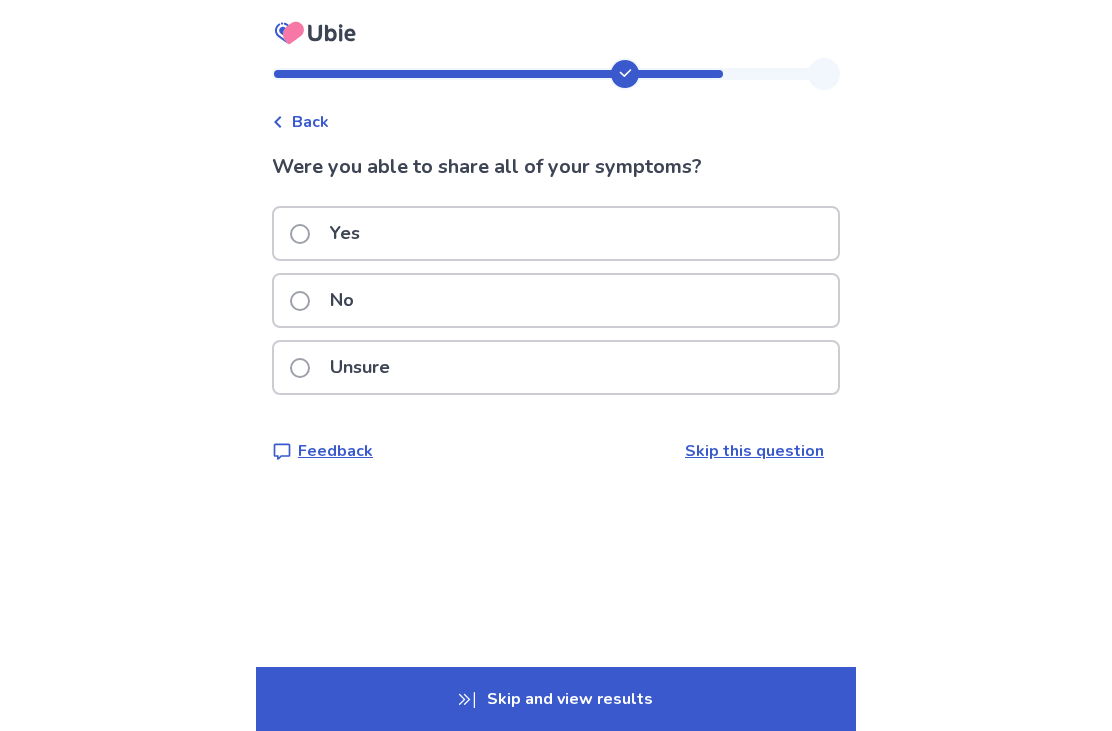 click on "Yes" at bounding box center (556, 233) 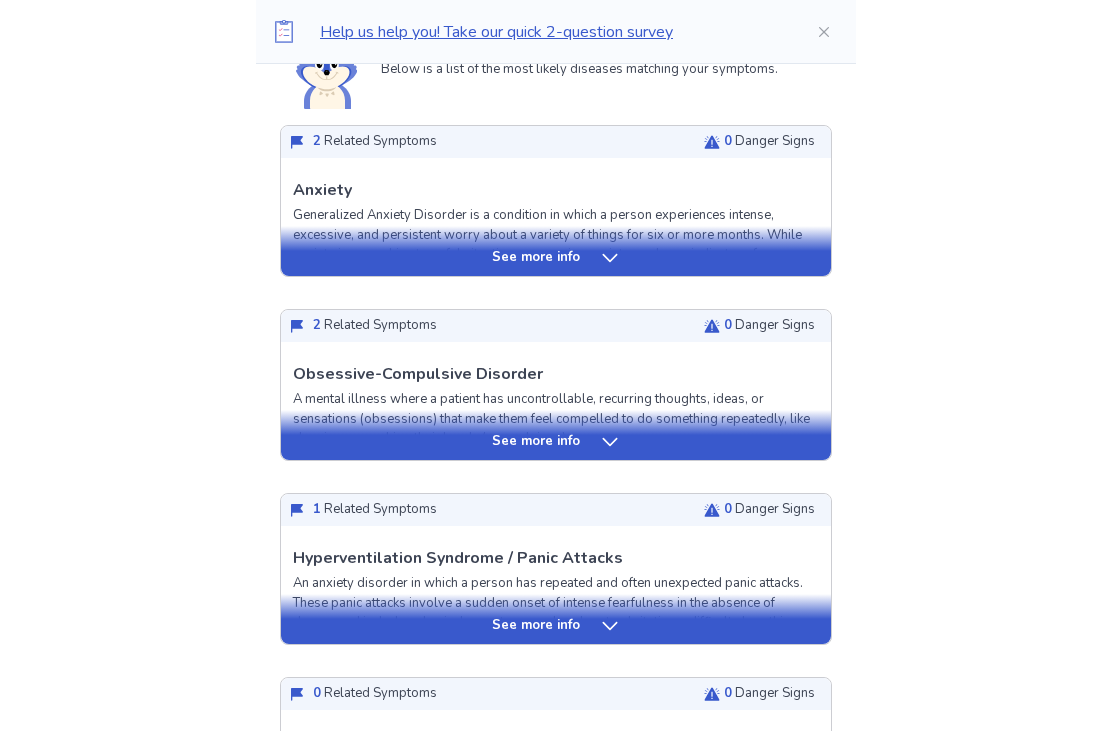 scroll, scrollTop: 510, scrollLeft: 0, axis: vertical 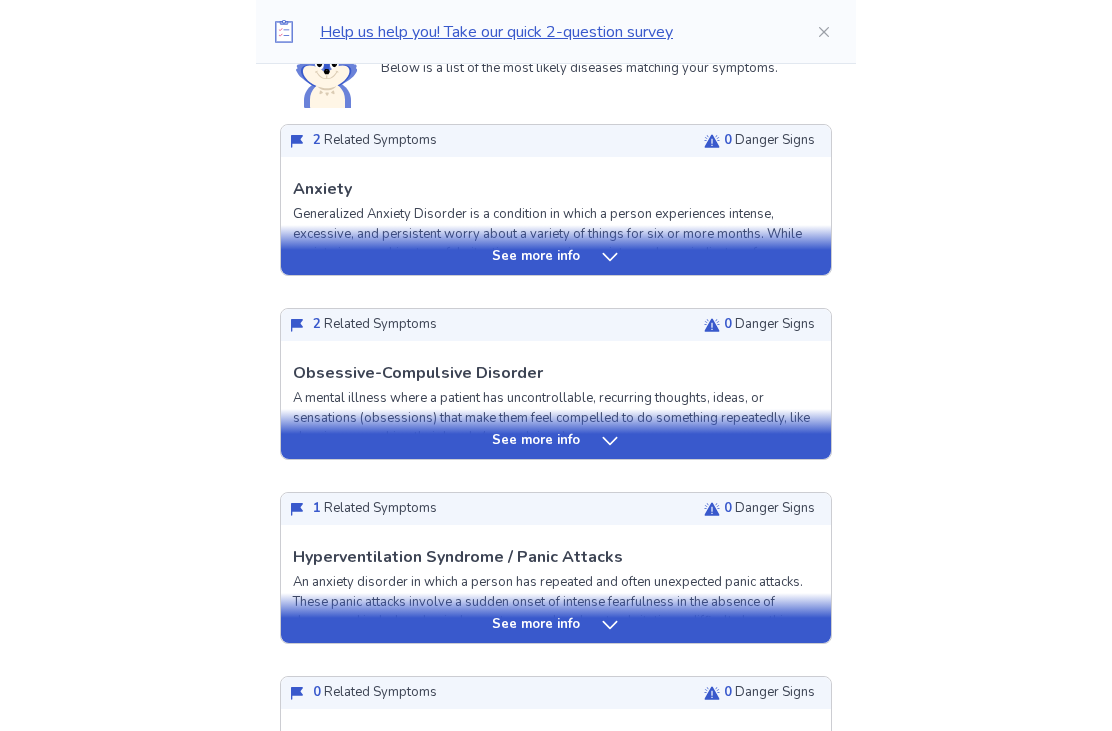click on "See more info" at bounding box center [556, 441] 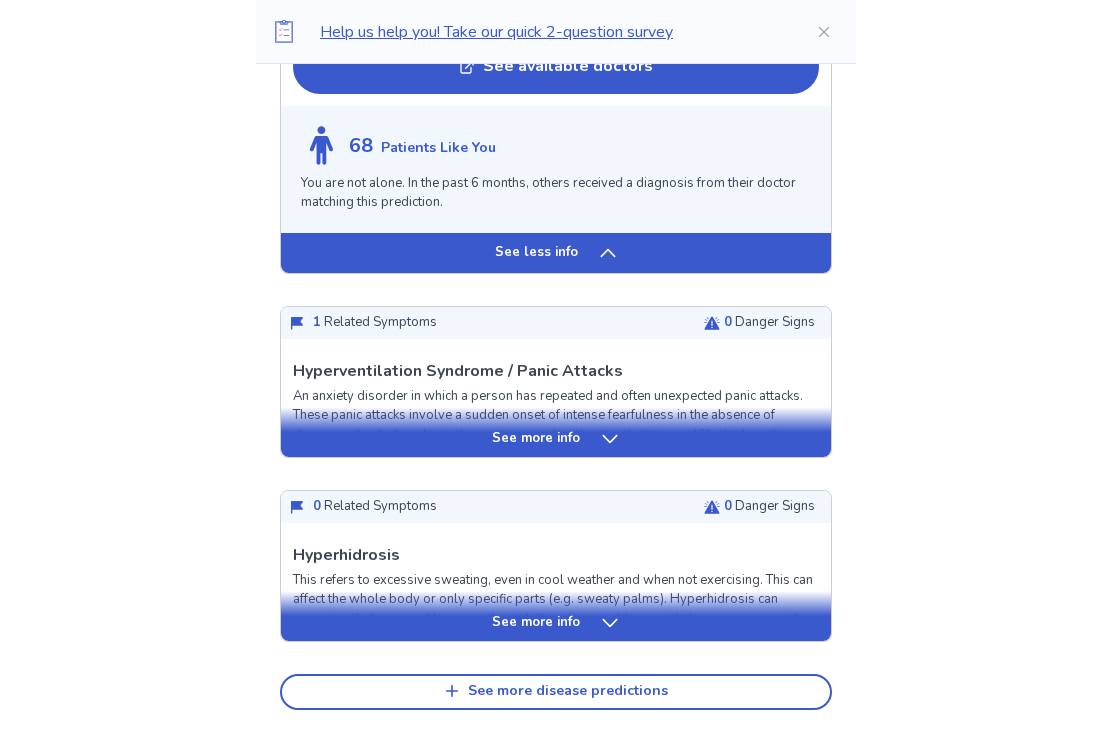 scroll, scrollTop: 1966, scrollLeft: 0, axis: vertical 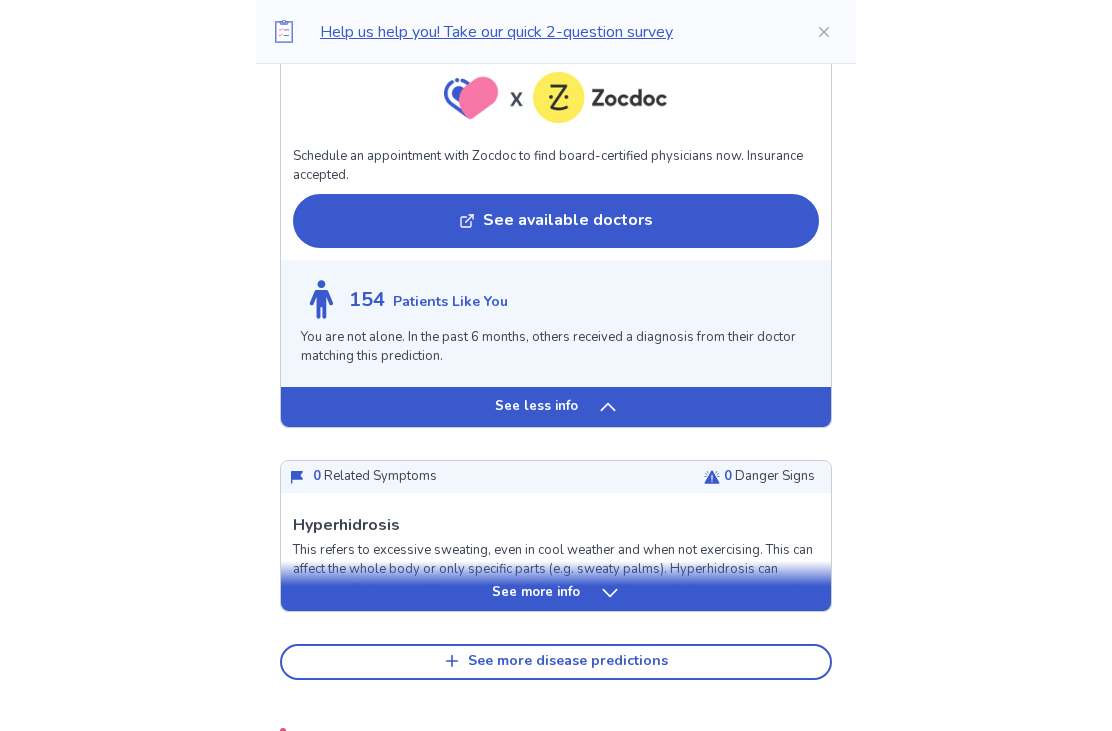 click on "See more info" at bounding box center [556, 594] 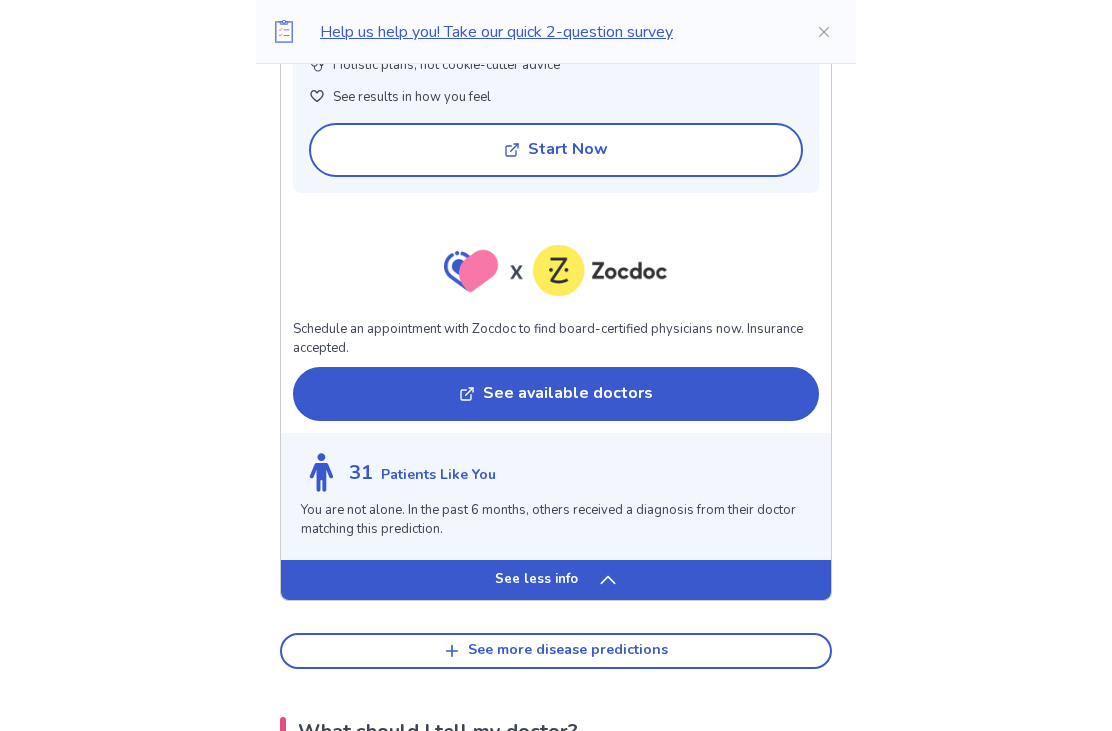 scroll, scrollTop: 4997, scrollLeft: 0, axis: vertical 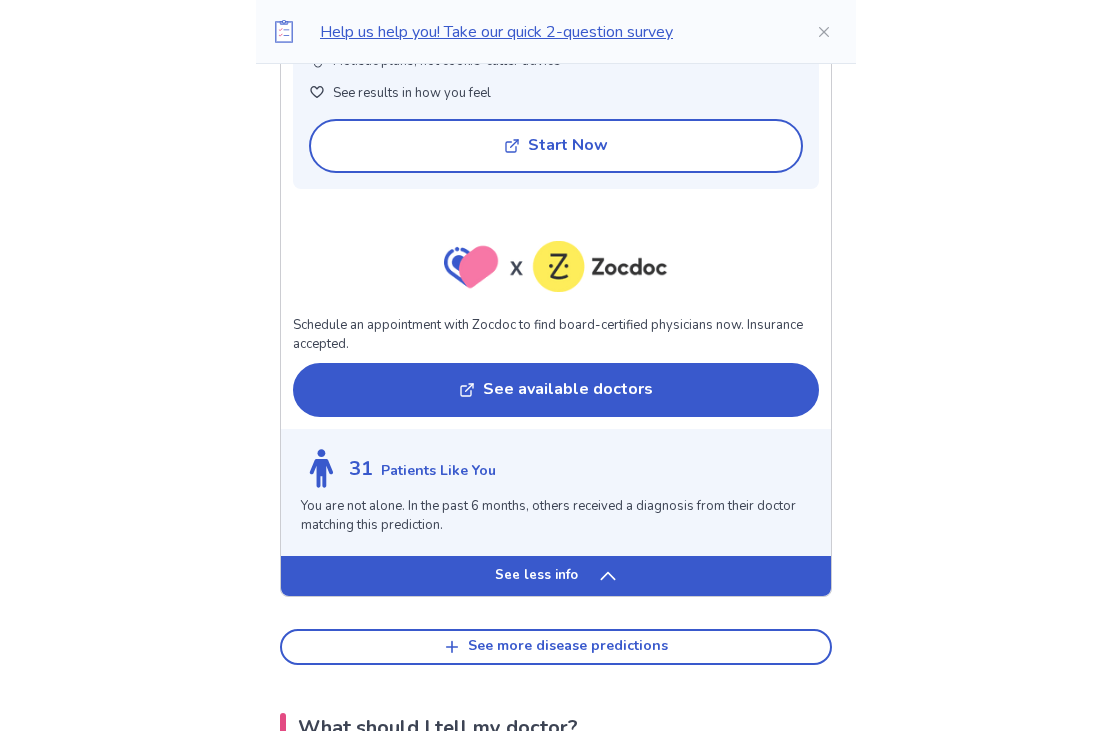 click on "See less info" at bounding box center (556, 577) 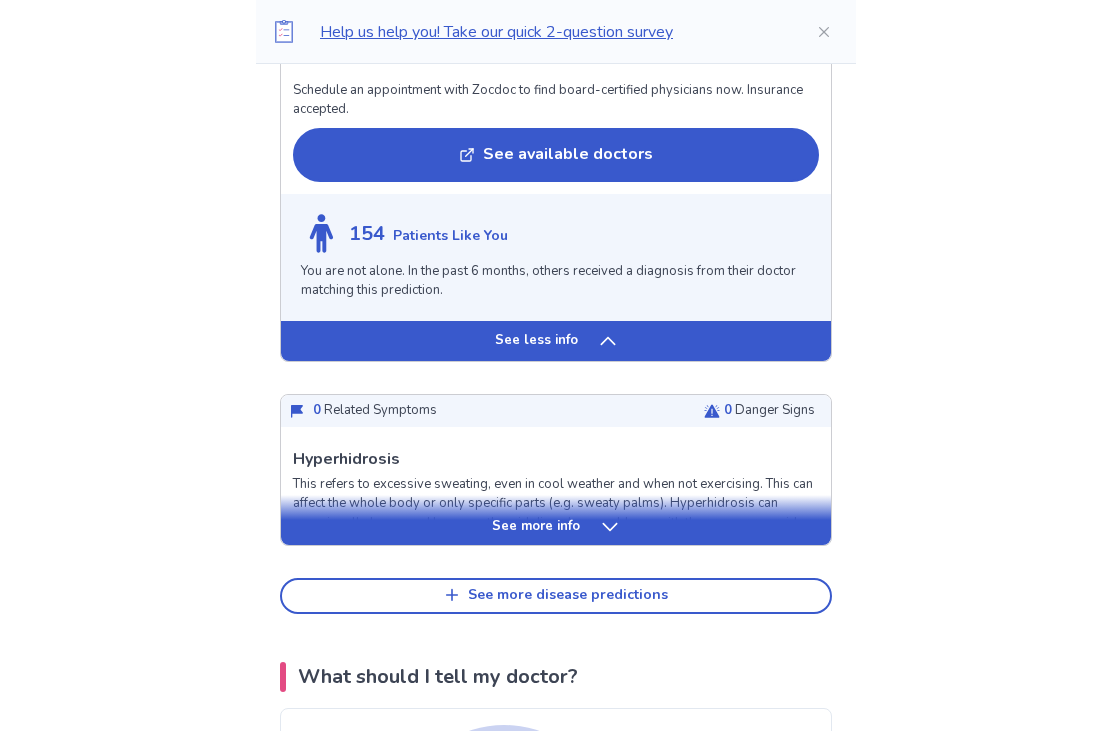 click on "See less info" at bounding box center (556, 341) 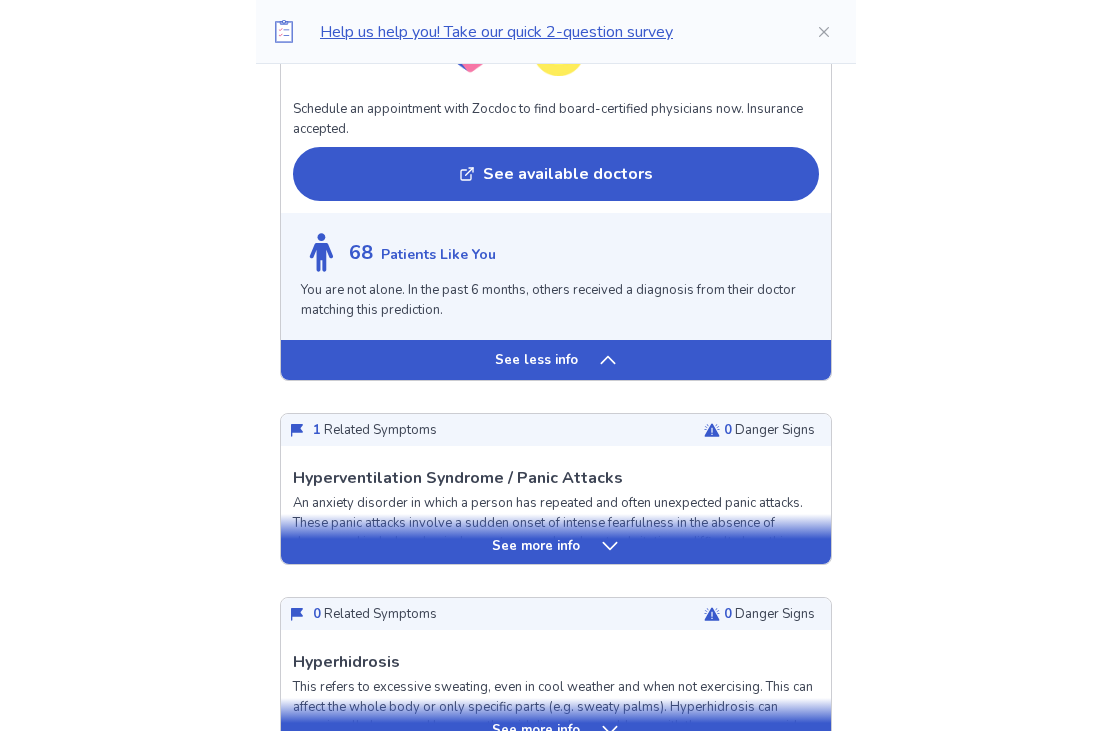 click on "See less info" at bounding box center (556, 361) 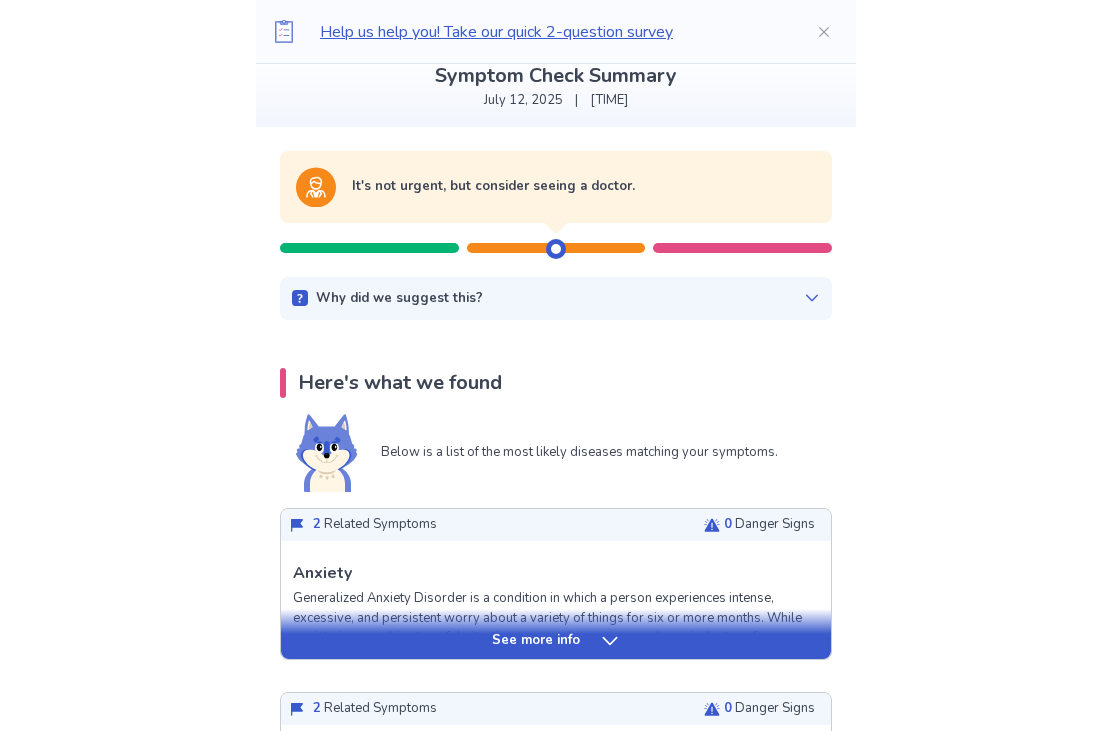 scroll, scrollTop: 164, scrollLeft: 0, axis: vertical 